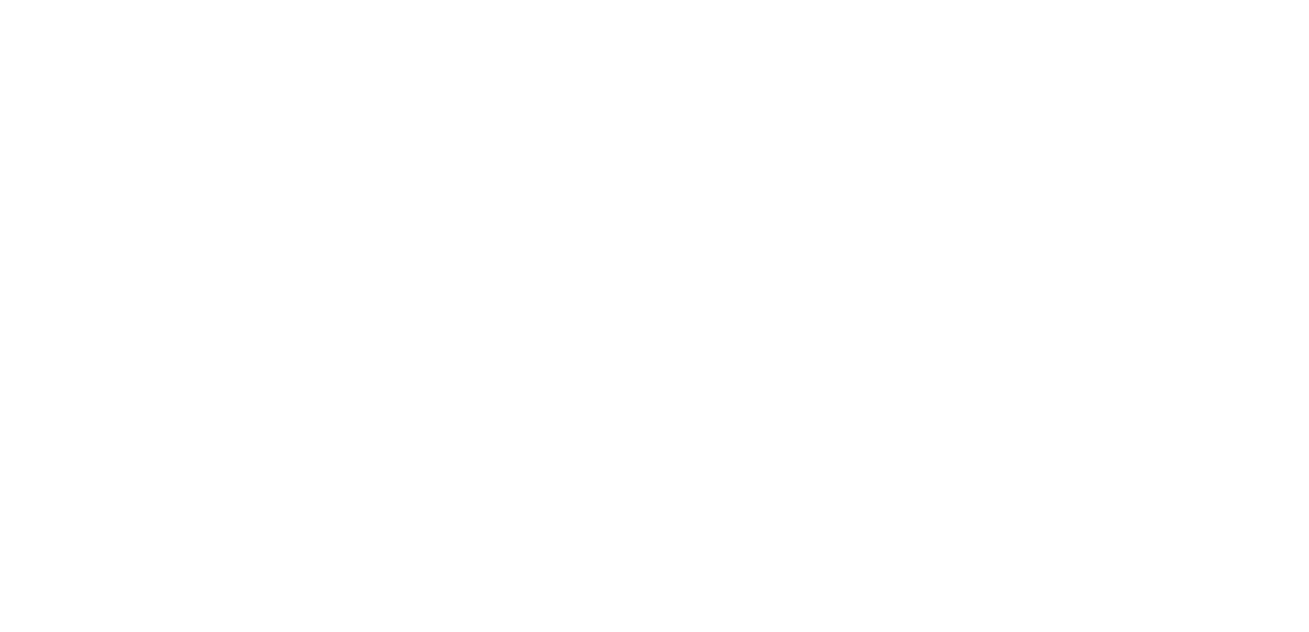 scroll, scrollTop: 0, scrollLeft: 0, axis: both 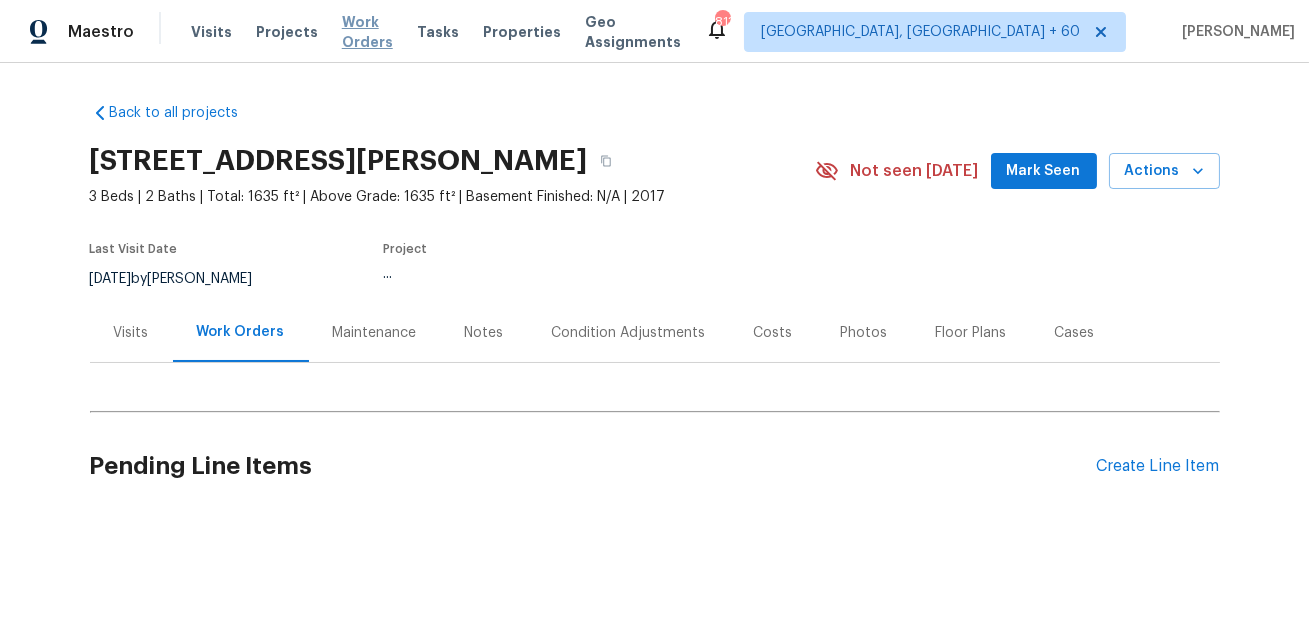 click on "Work Orders" at bounding box center (367, 32) 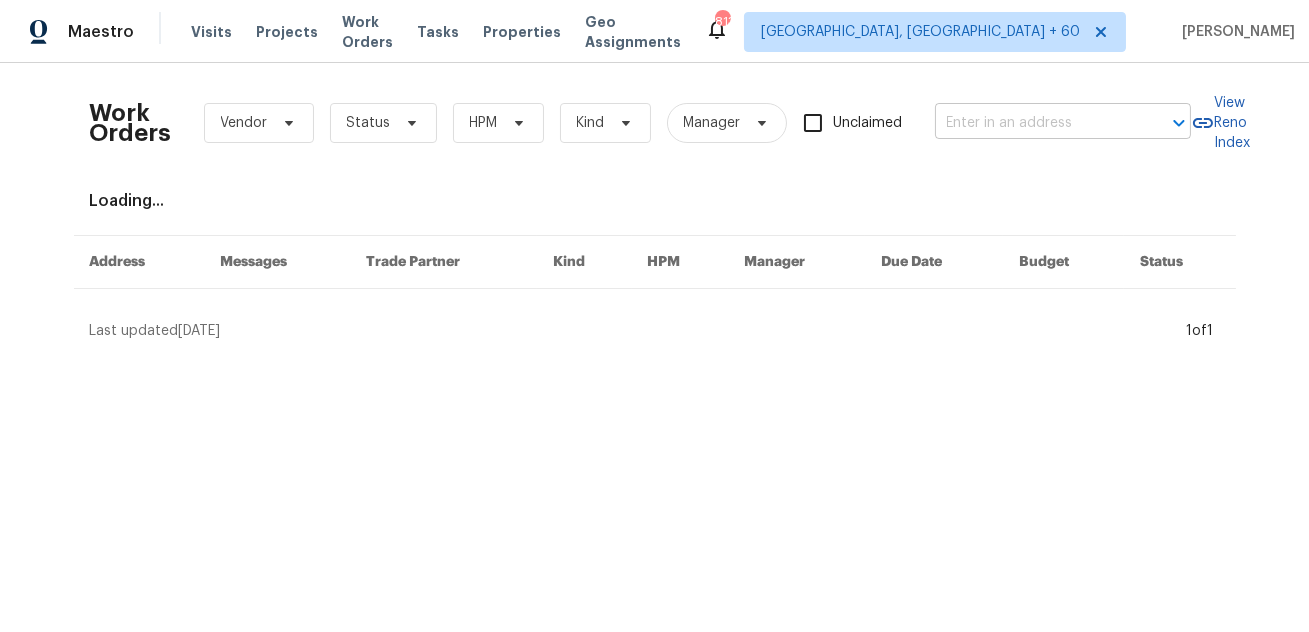 click at bounding box center [1035, 123] 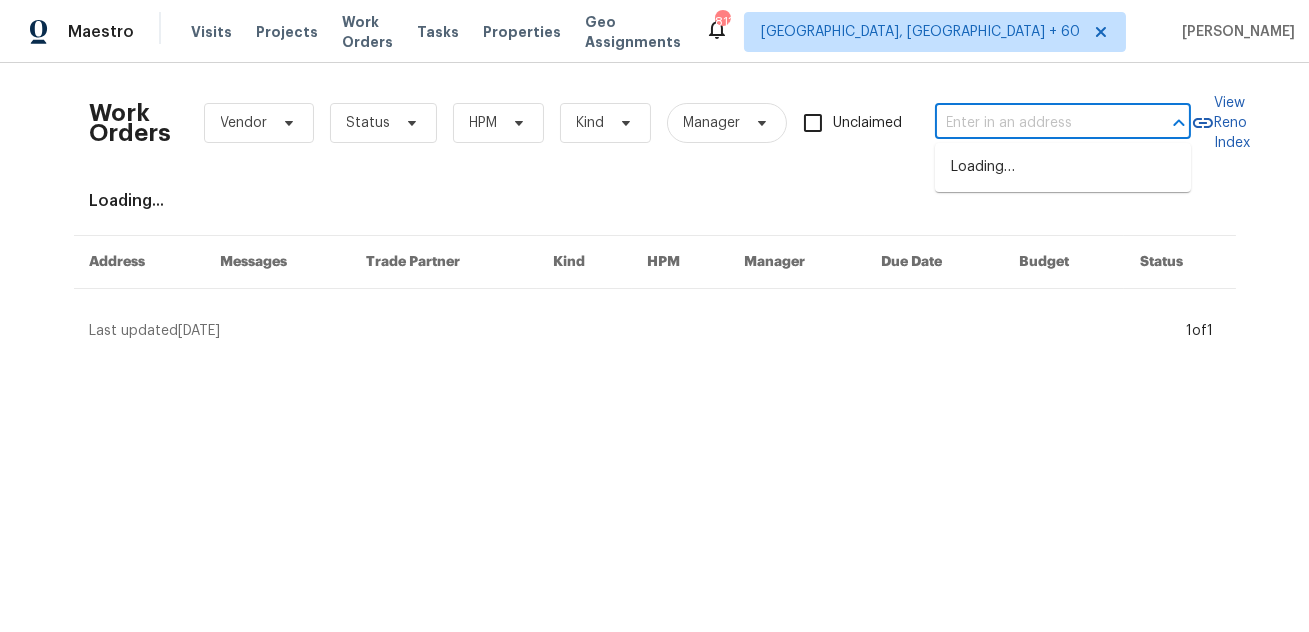 paste on "[STREET_ADDRESS]" 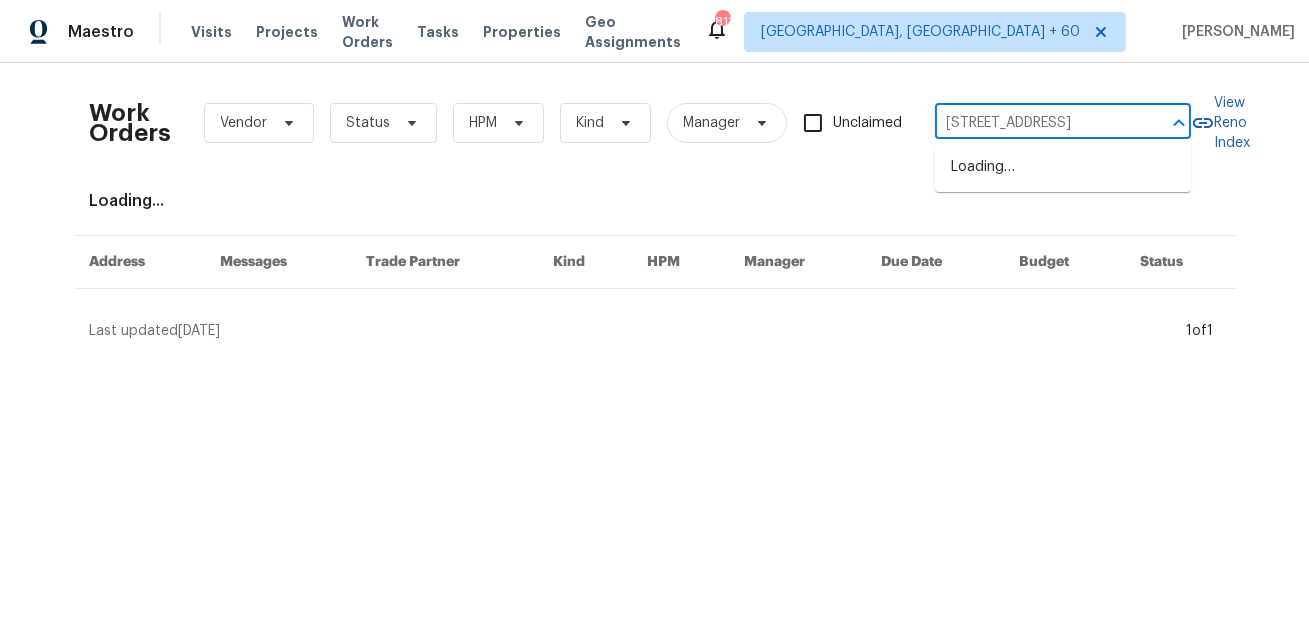 scroll, scrollTop: 0, scrollLeft: 49, axis: horizontal 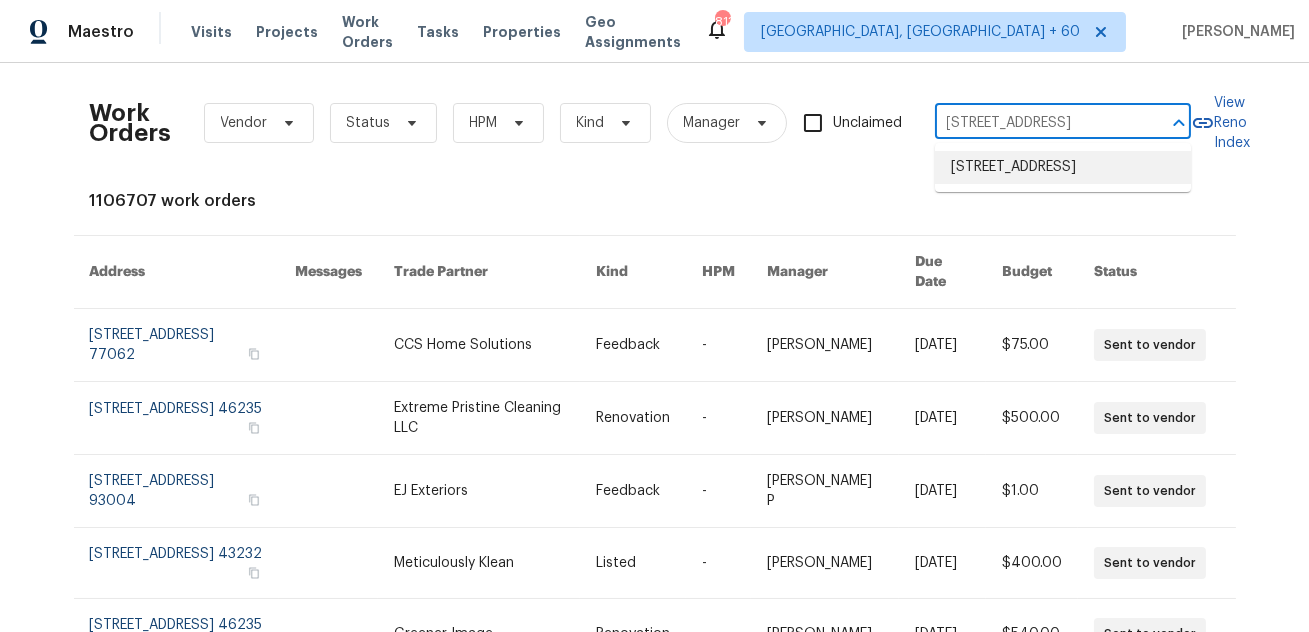 click on "[STREET_ADDRESS]" at bounding box center [1063, 167] 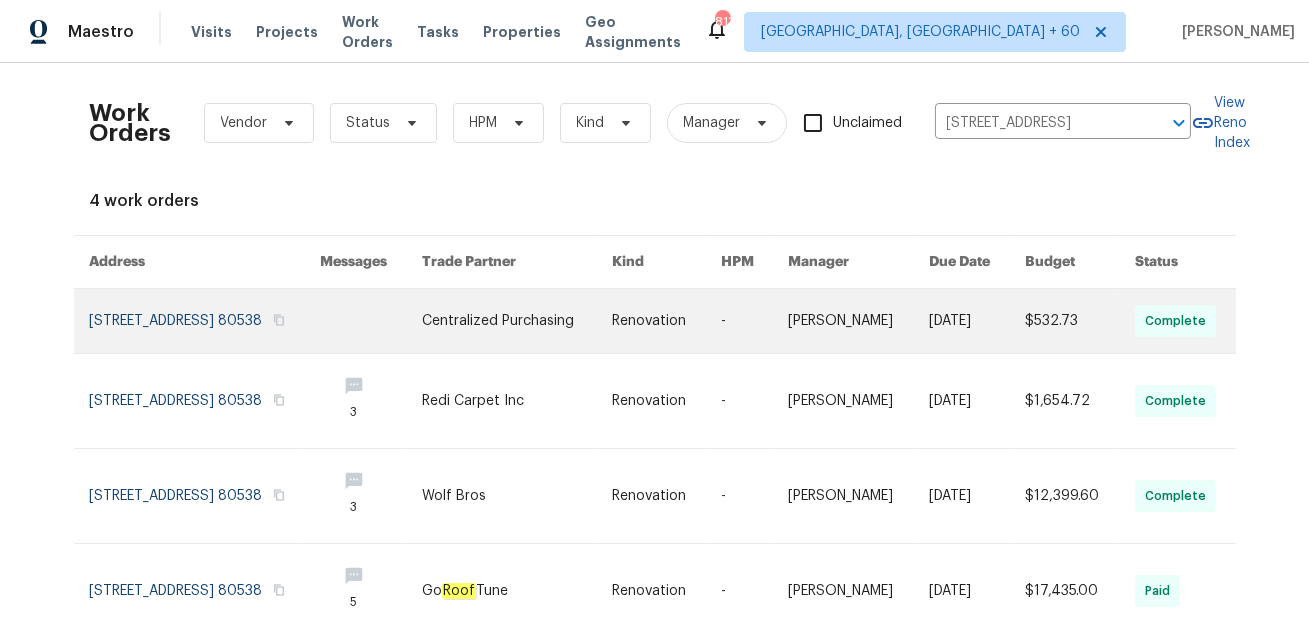 click at bounding box center [205, 321] 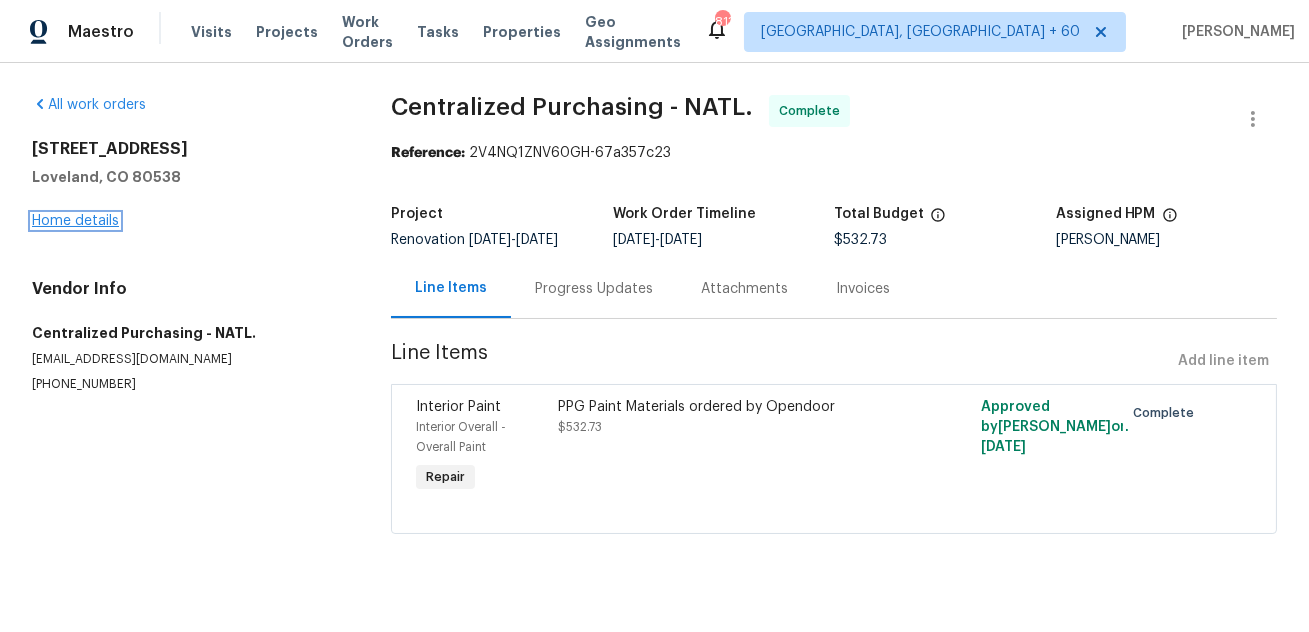 click on "Home details" at bounding box center (75, 221) 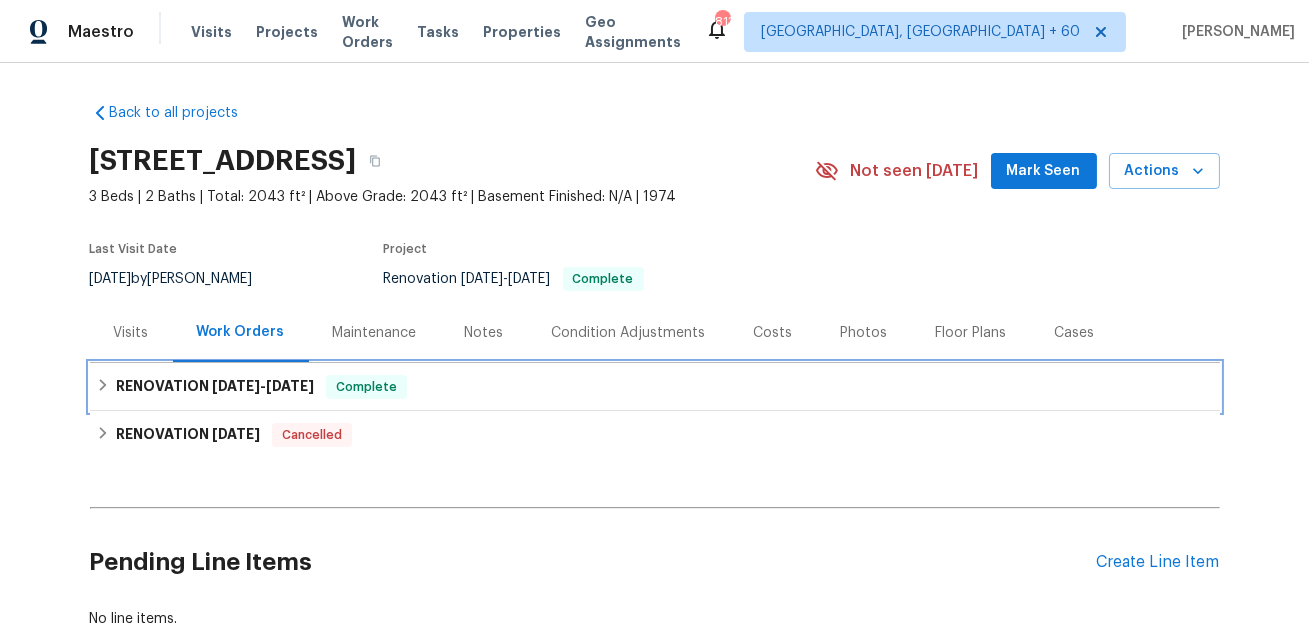 click on "[DATE]" at bounding box center (236, 386) 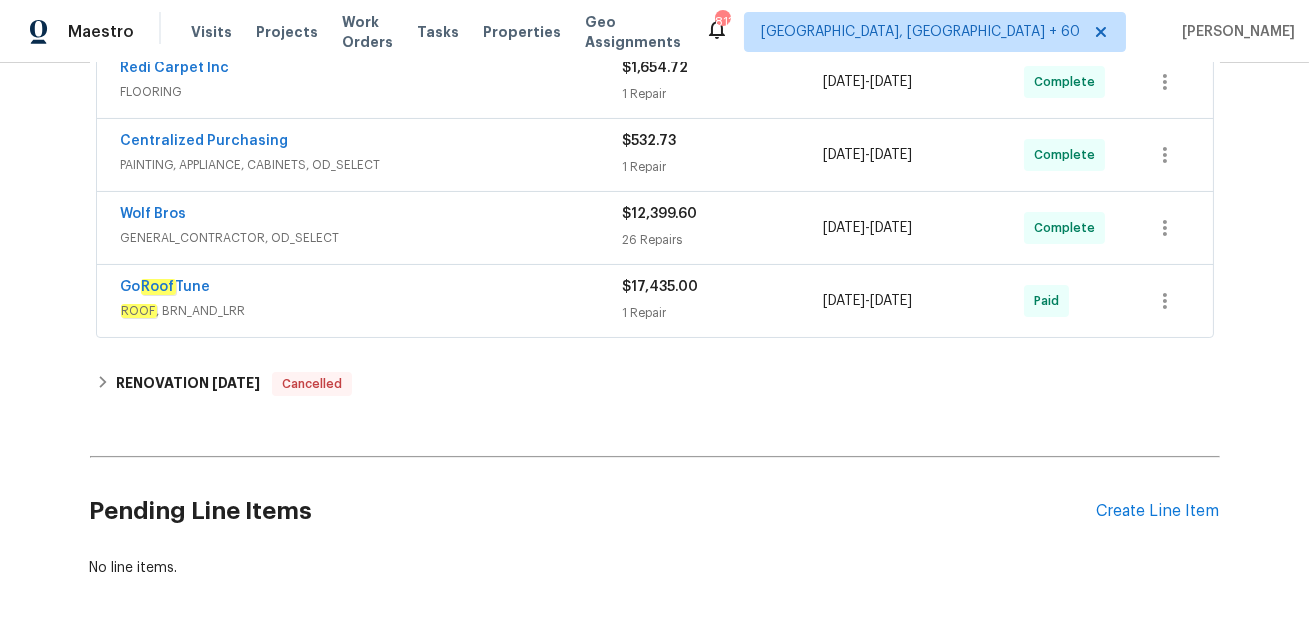 scroll, scrollTop: 413, scrollLeft: 0, axis: vertical 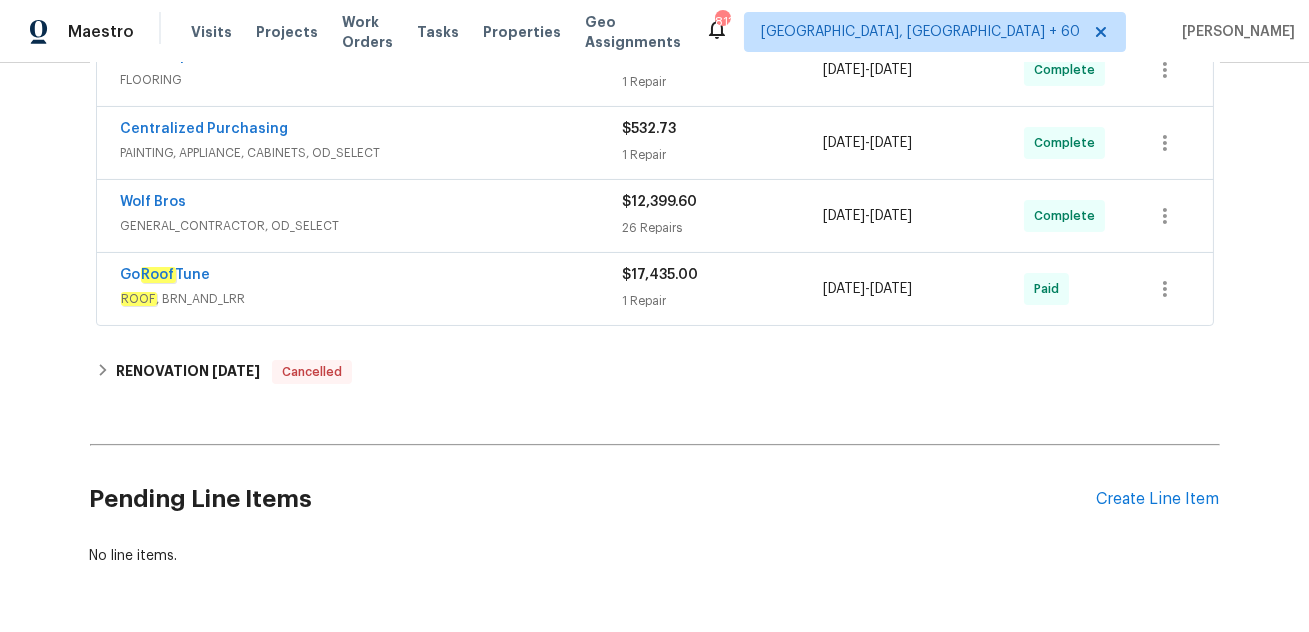click on "Back to all projects [STREET_ADDRESS] 3 Beds | 2 Baths | Total: 2043 ft² | Above Grade: 2043 ft² | Basement Finished: N/A | 1974 Not seen [DATE] Mark Seen Actions Last Visit Date [DATE]  by  [PERSON_NAME]   Project Renovation   [DATE]  -  [DATE] Complete Visits Work Orders Maintenance Notes Condition Adjustments Costs Photos Floor Plans Cases RENOVATION   [DATE]  -  [DATE] Complete Redi Carpet Inc FLOORING $1,654.72 1 Repair [DATE]  -  [DATE] Complete Centralized Purchasing PAINTING, APPLIANCE, CABINETS, OD_SELECT $532.73 1 Repair [DATE]  -  [DATE] Complete Wolf Bros GENERAL_CONTRACTOR, OD_SELECT $12,399.60 26 Repairs [DATE]  -  [DATE] Complete Go  Roof  Tune ROOF , BRN_AND_LRR $17,435.00 1 Repair [DATE]  -  [DATE] Paid RENOVATION   [DATE] Cancelled No work orders. Pending Line Items Create Line Item No line items." at bounding box center [655, 128] 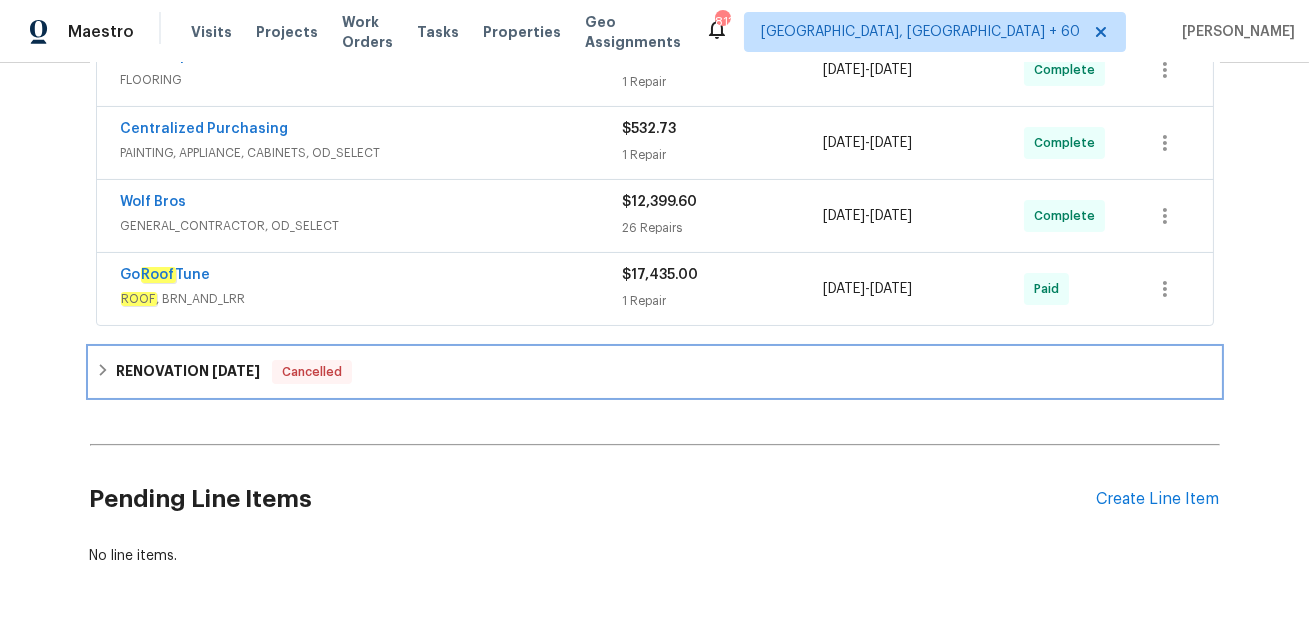 click on "[DATE]" at bounding box center (236, 371) 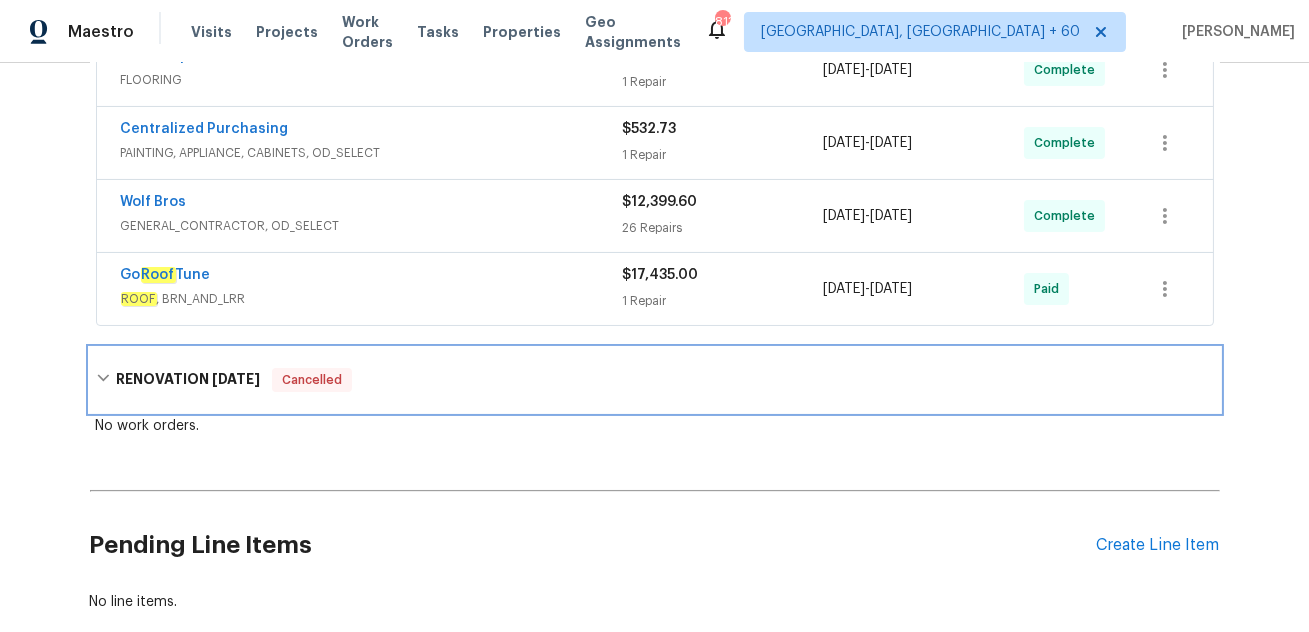 scroll, scrollTop: 515, scrollLeft: 0, axis: vertical 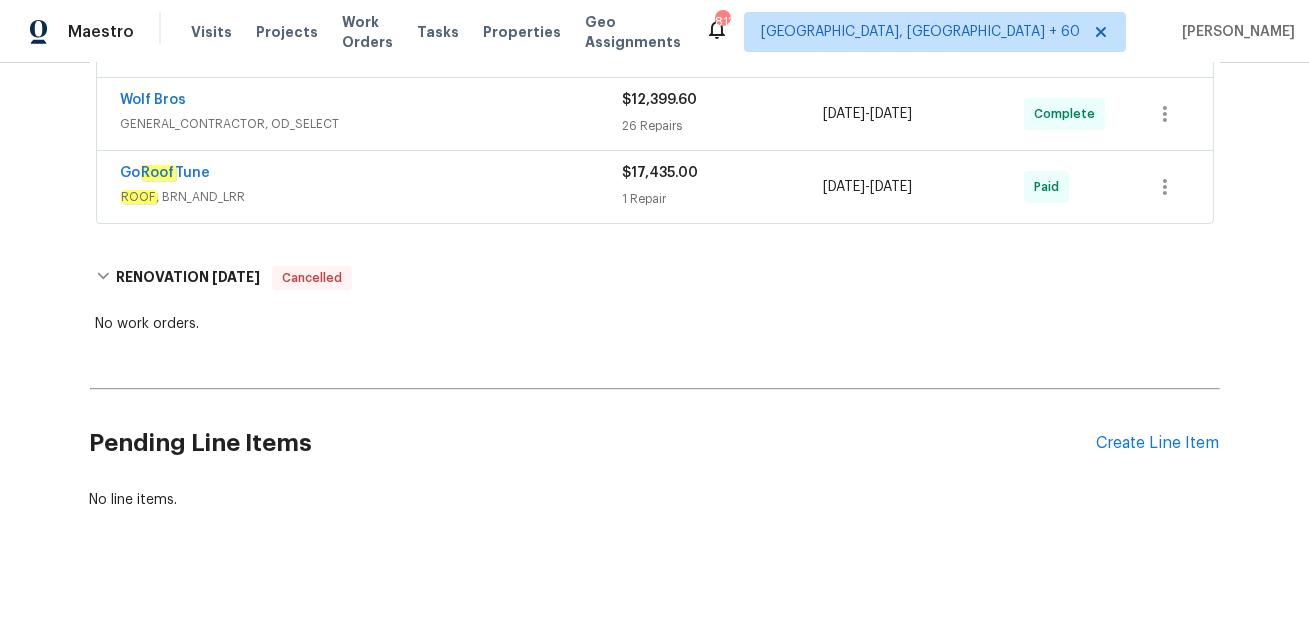 click on "ROOF , BRN_AND_LRR" at bounding box center [372, 197] 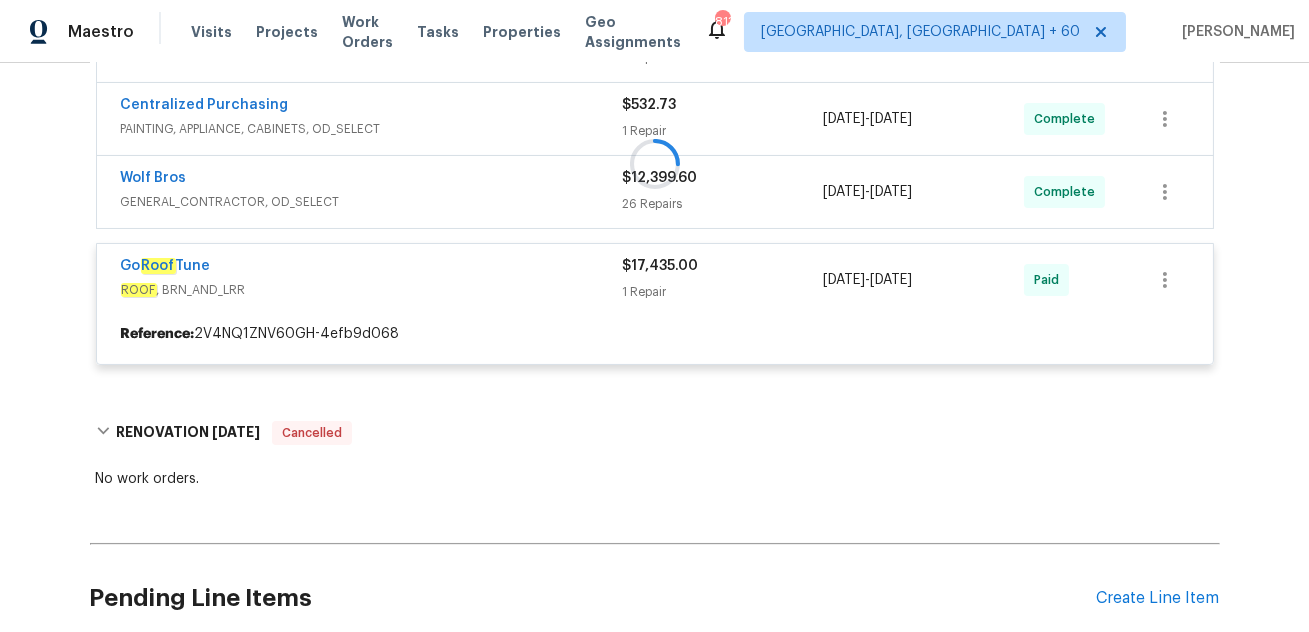 scroll, scrollTop: 431, scrollLeft: 0, axis: vertical 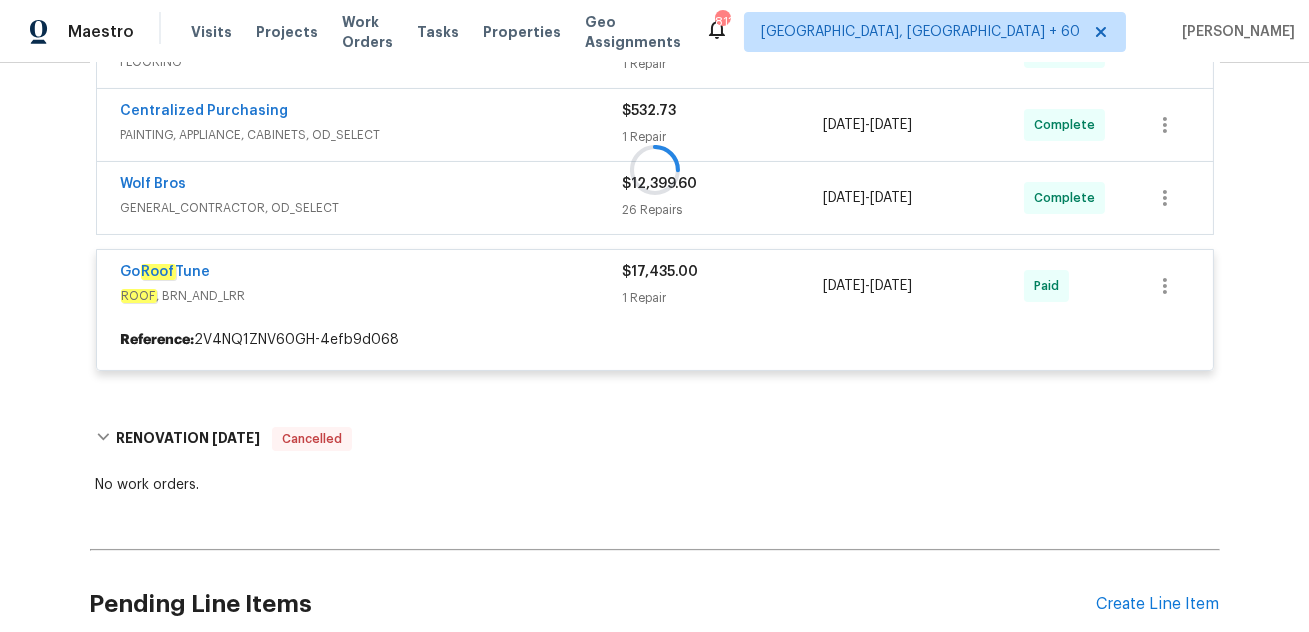 click at bounding box center (655, 169) 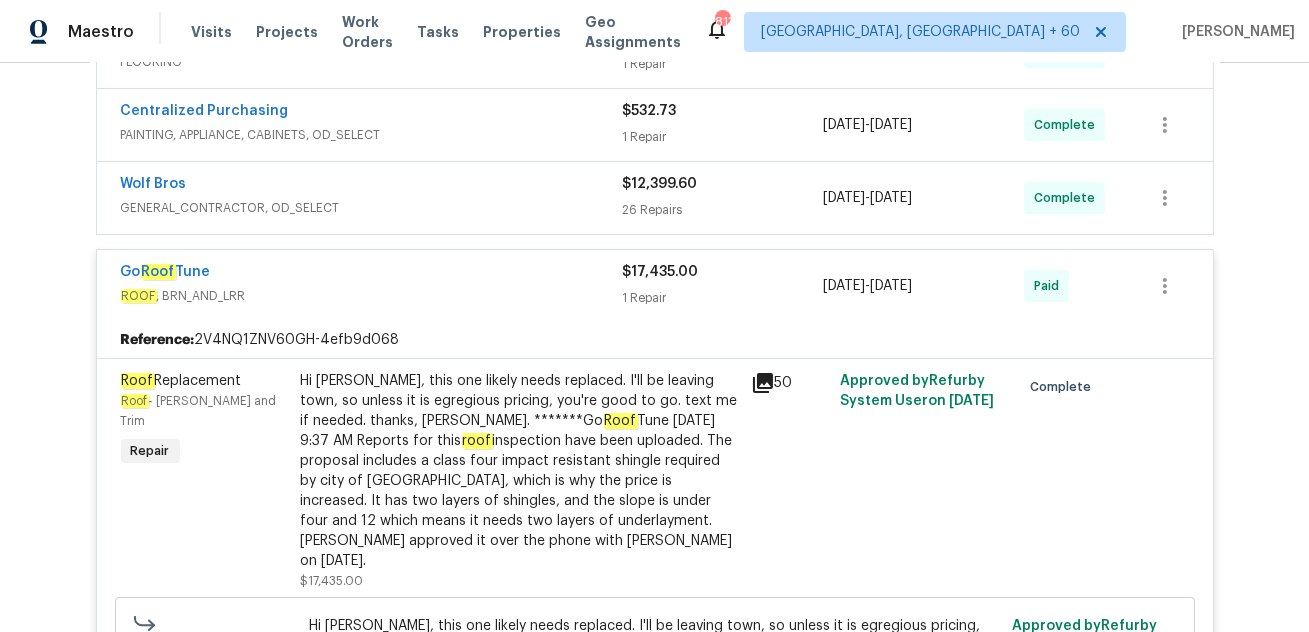 click on "GENERAL_CONTRACTOR, OD_SELECT" at bounding box center (372, 208) 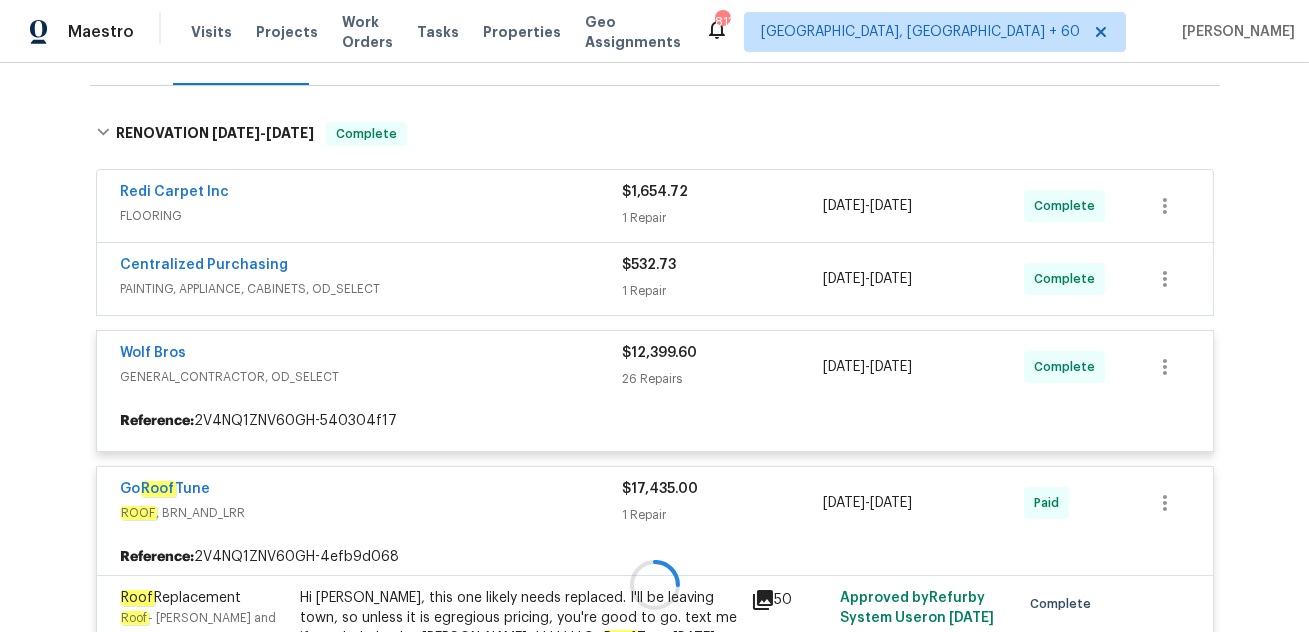 scroll, scrollTop: 272, scrollLeft: 0, axis: vertical 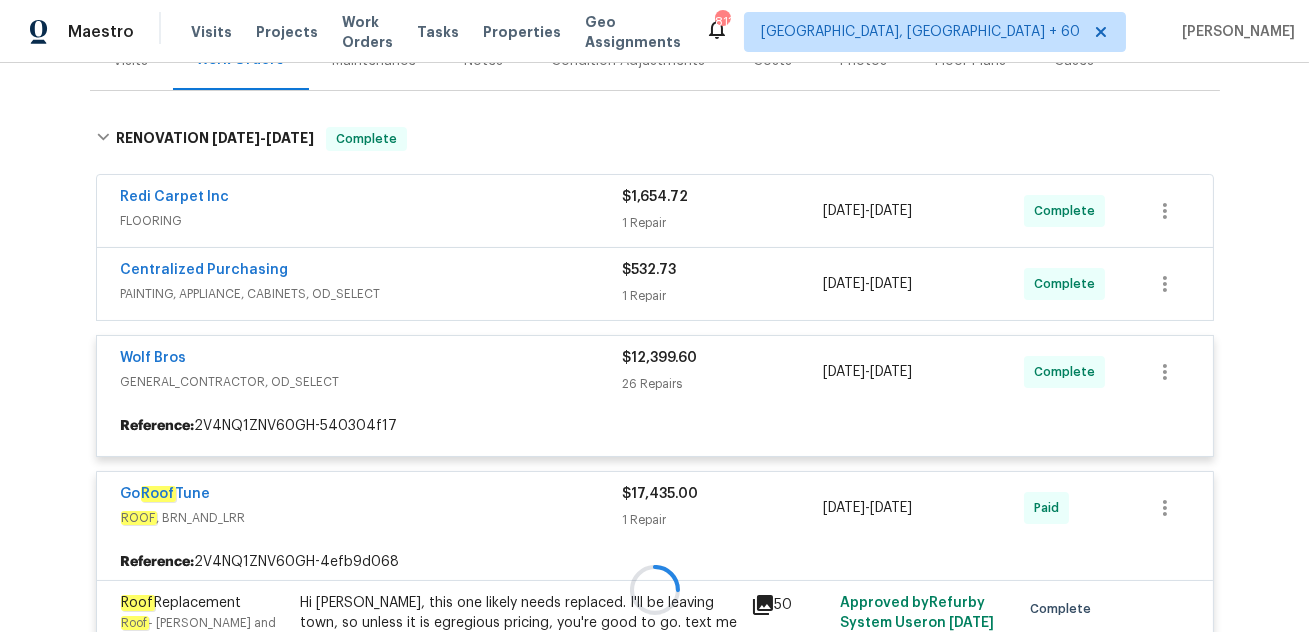 click at bounding box center [655, 589] 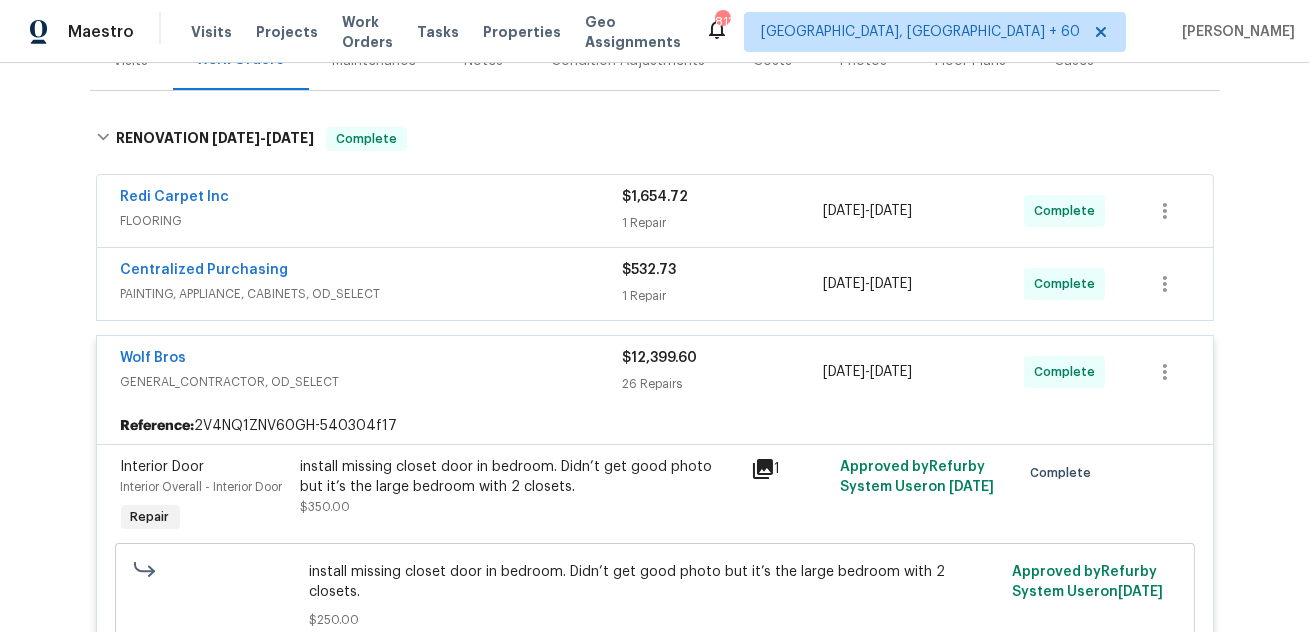 click on "PAINTING, APPLIANCE, CABINETS, OD_SELECT" at bounding box center (372, 294) 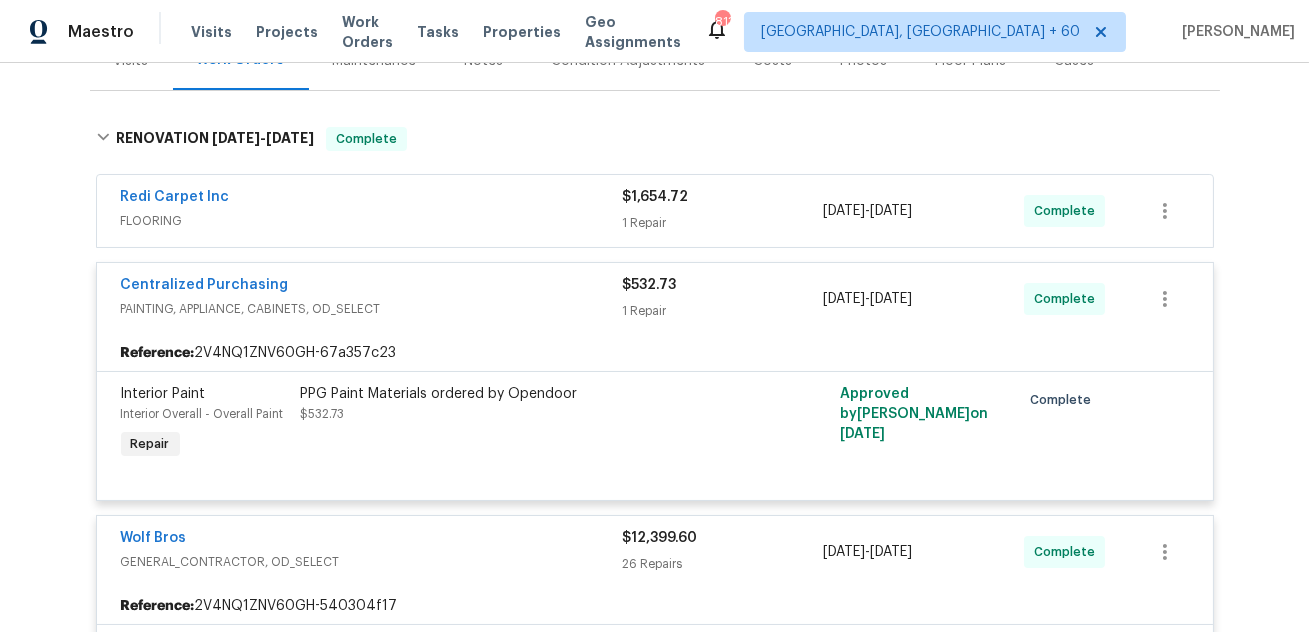 click on "FLOORING" at bounding box center [372, 221] 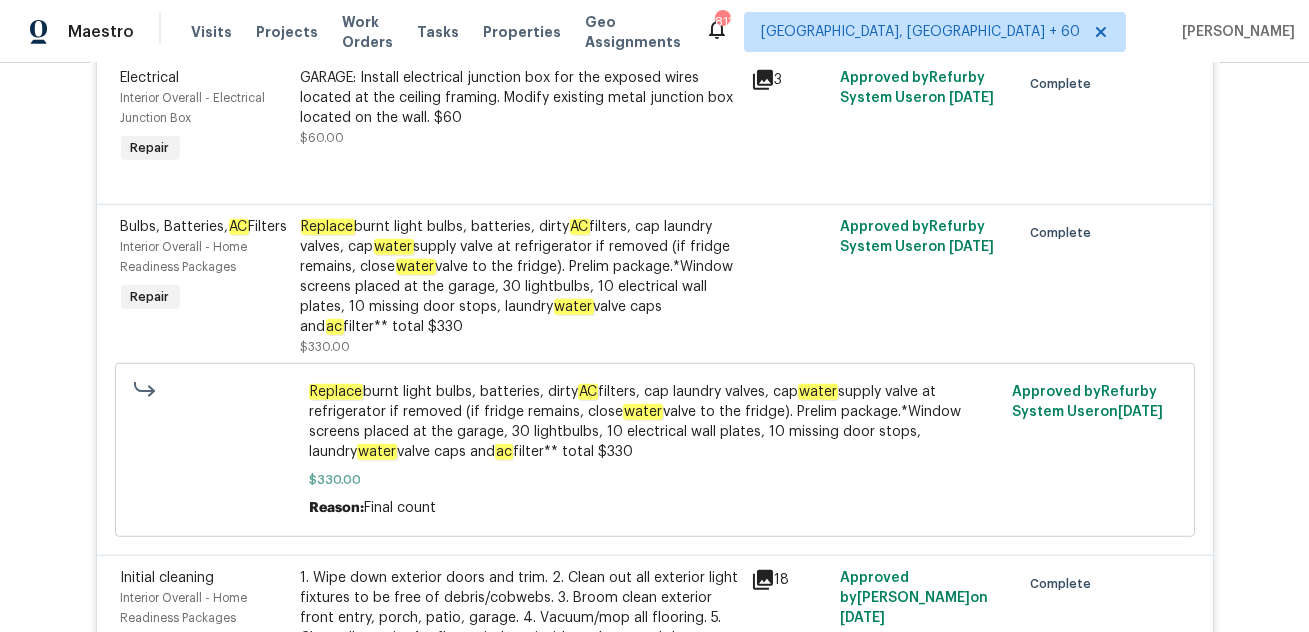 scroll, scrollTop: 2726, scrollLeft: 0, axis: vertical 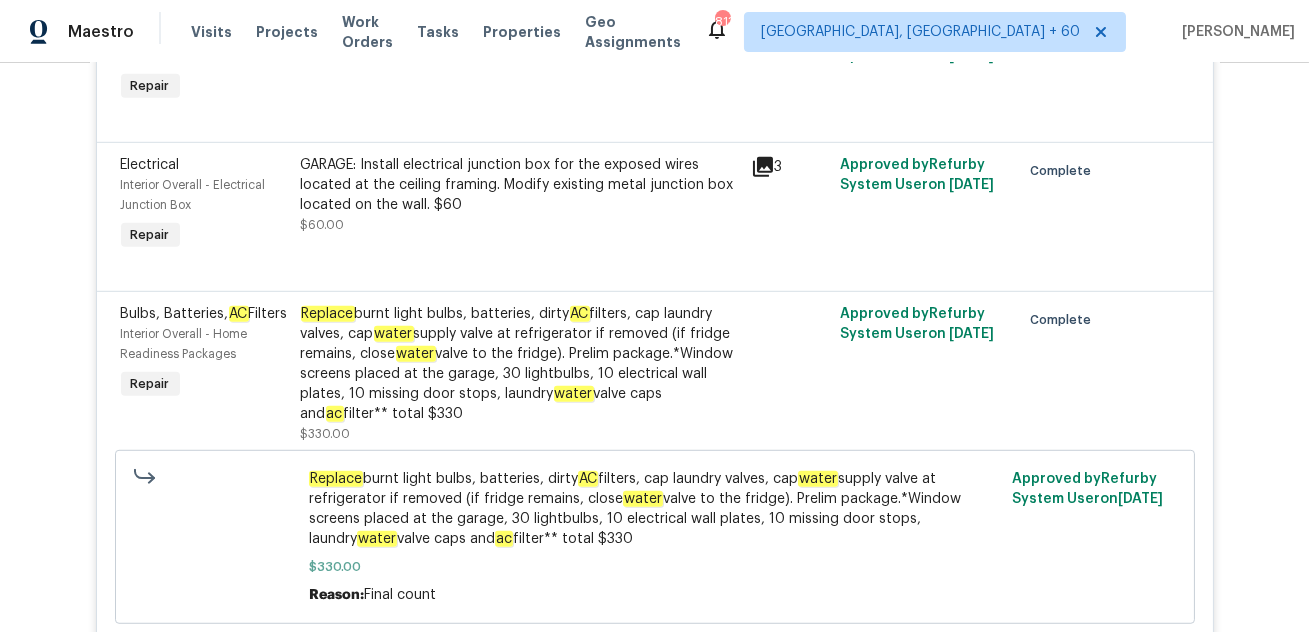 click at bounding box center (790, 374) 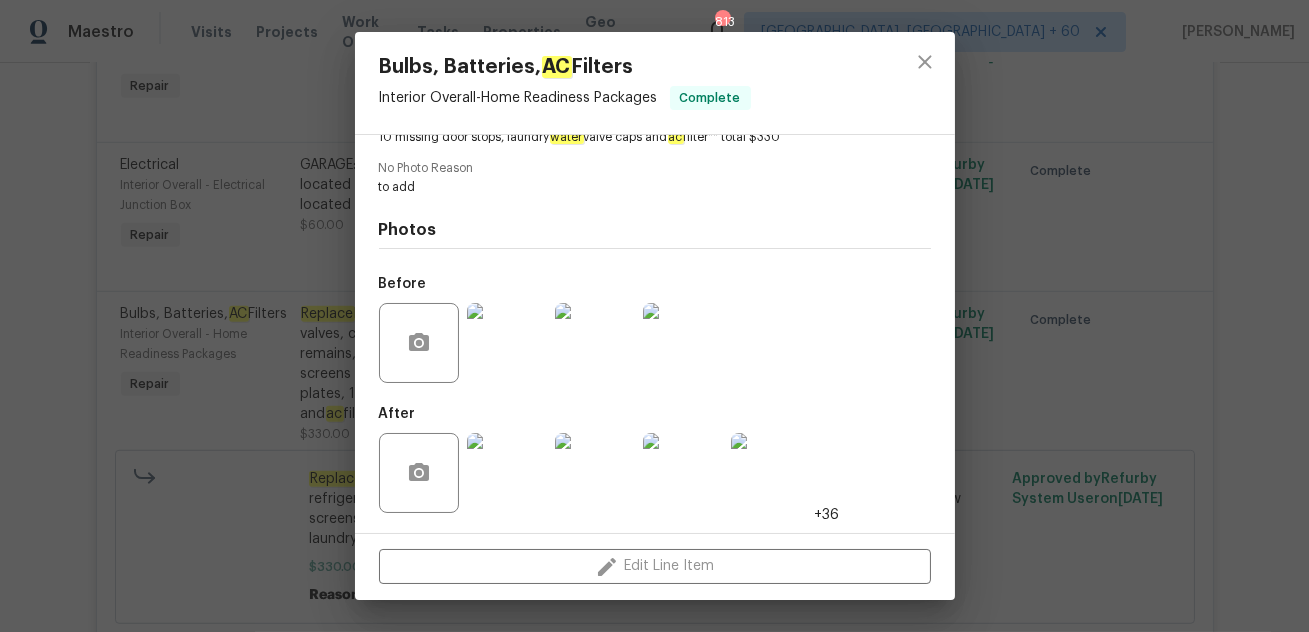 scroll, scrollTop: 307, scrollLeft: 0, axis: vertical 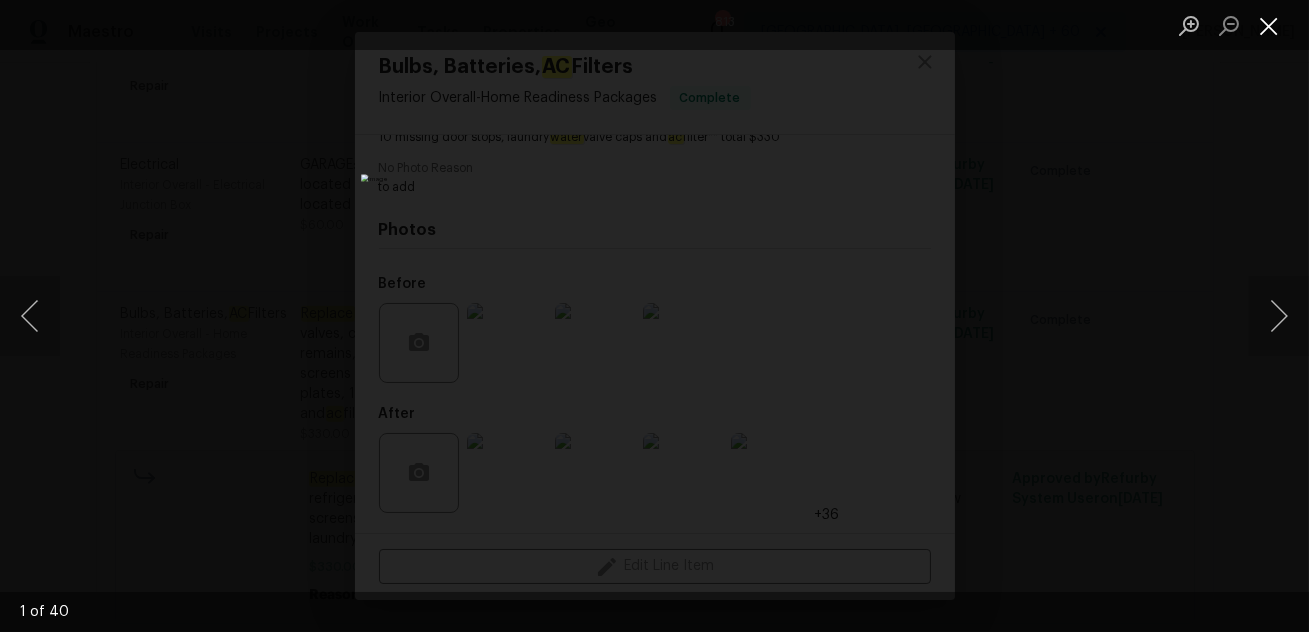 click at bounding box center (1269, 25) 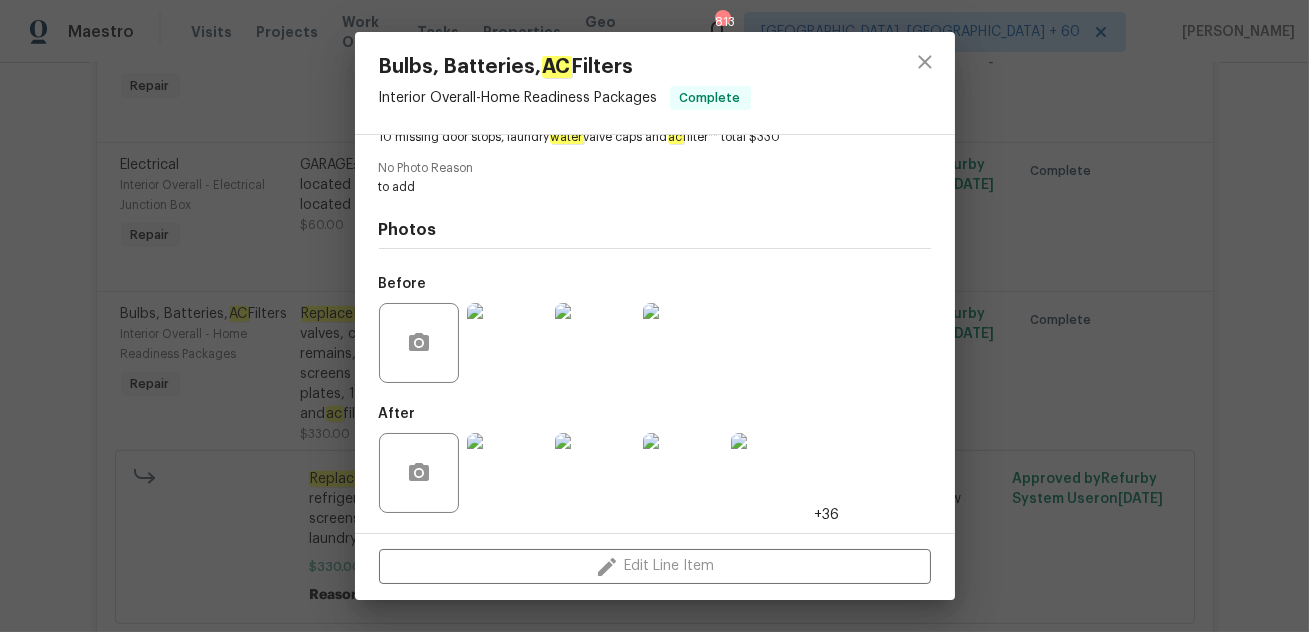 click on "+36" at bounding box center [827, 515] 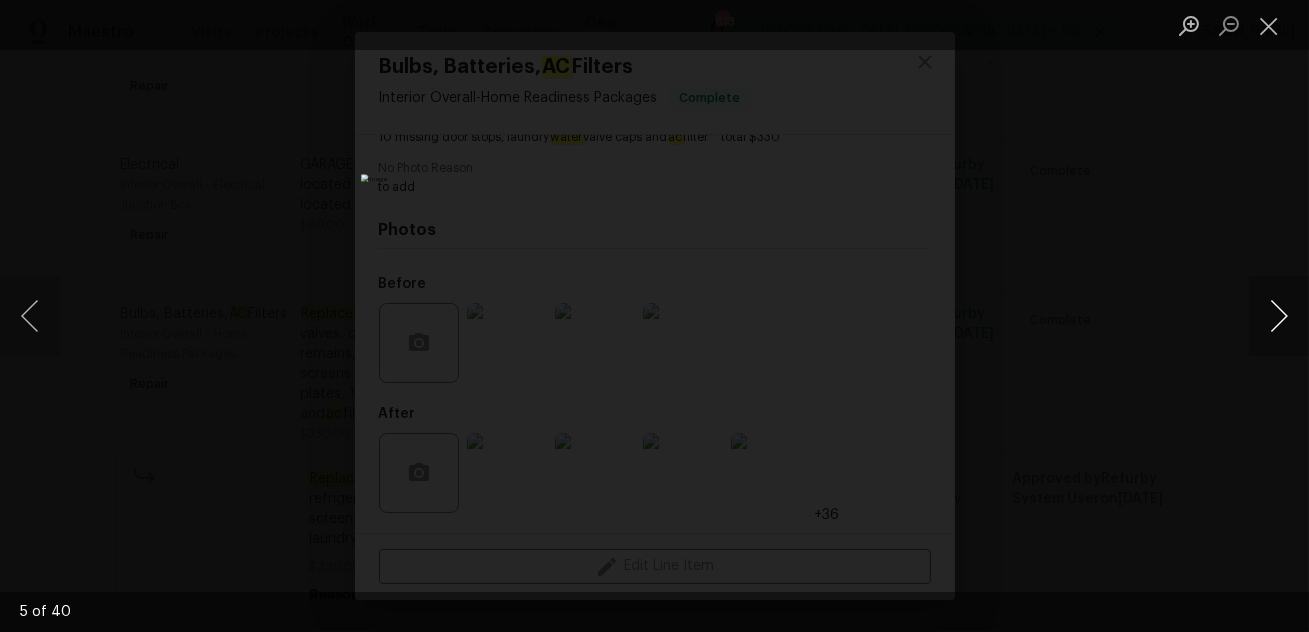 click at bounding box center [1279, 316] 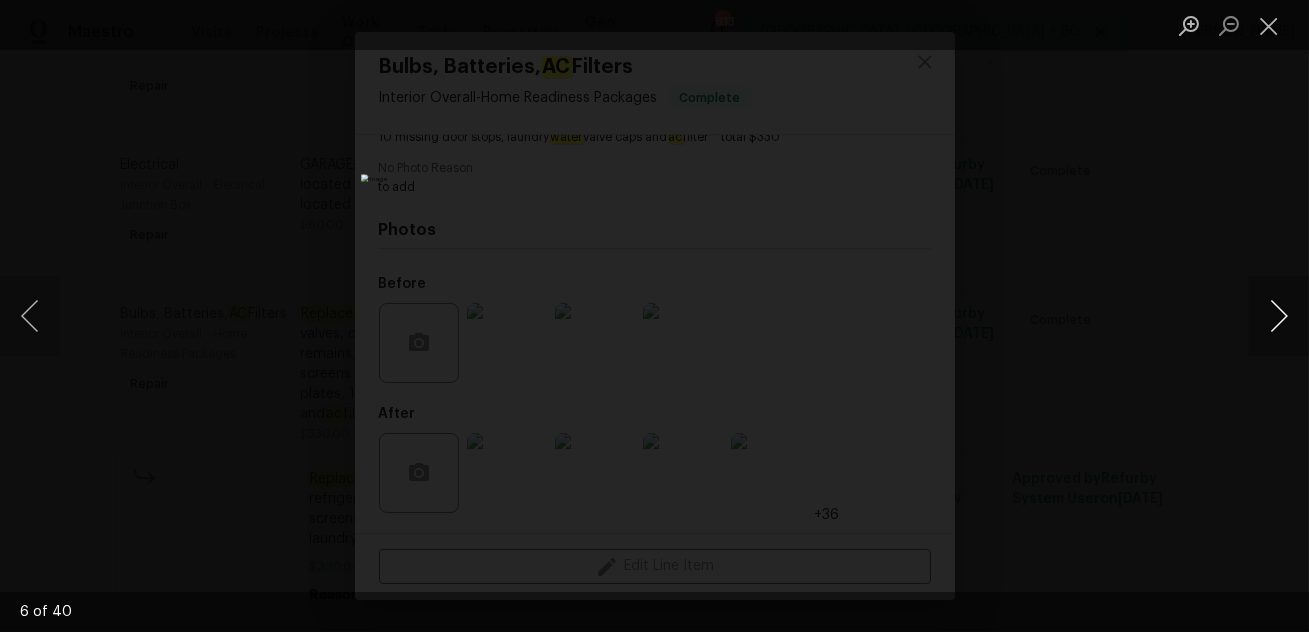 click at bounding box center (1279, 316) 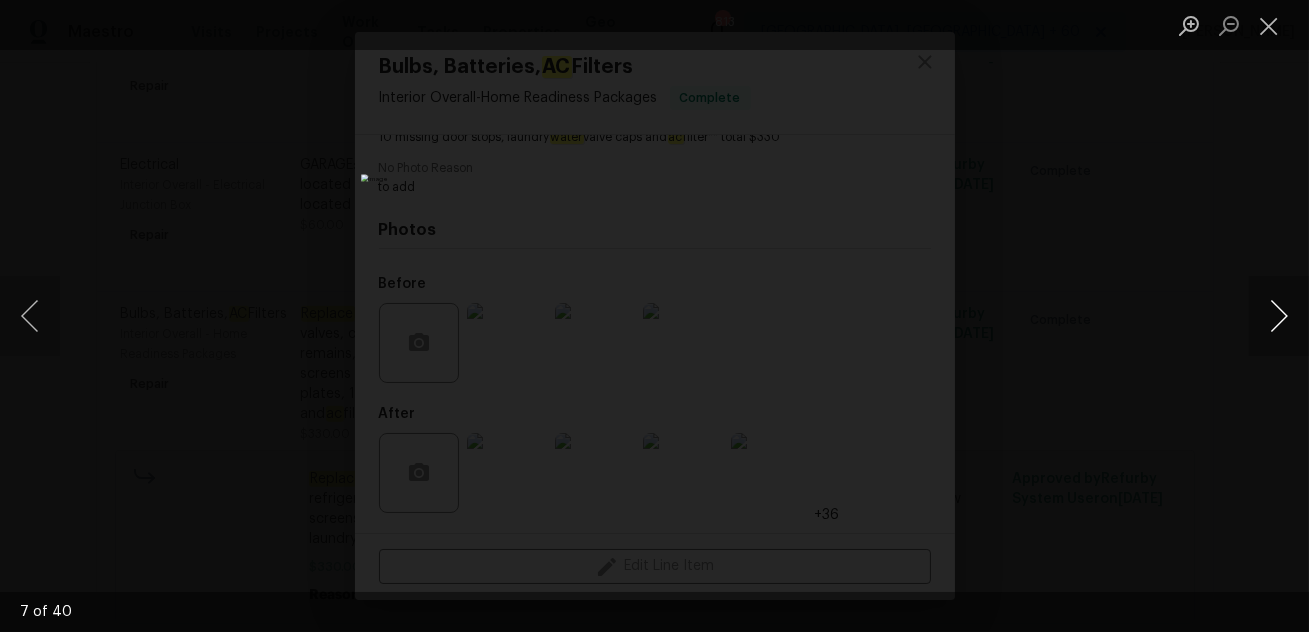 click at bounding box center (1279, 316) 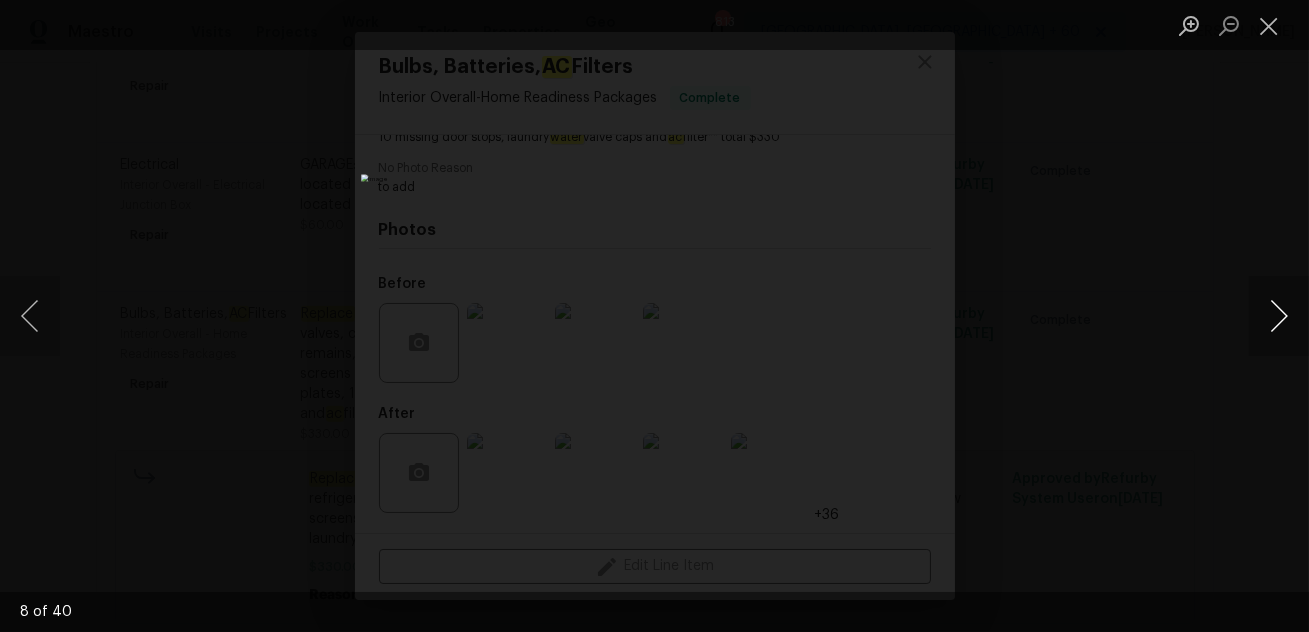 click at bounding box center (1279, 316) 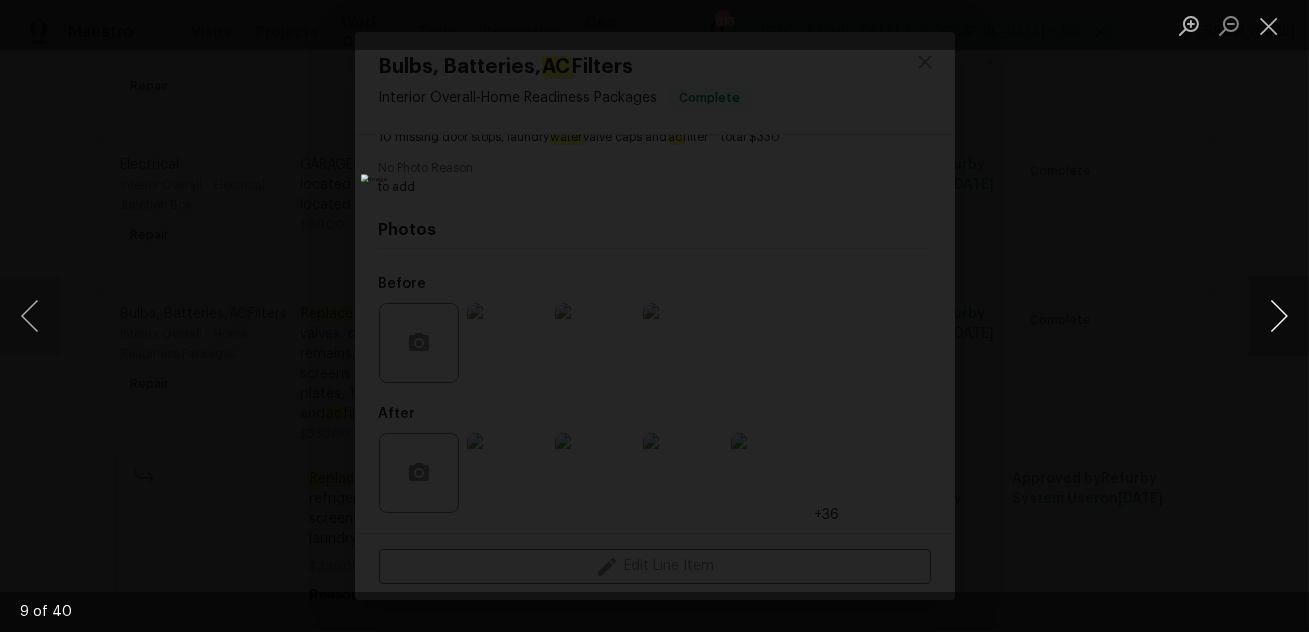click at bounding box center (1279, 316) 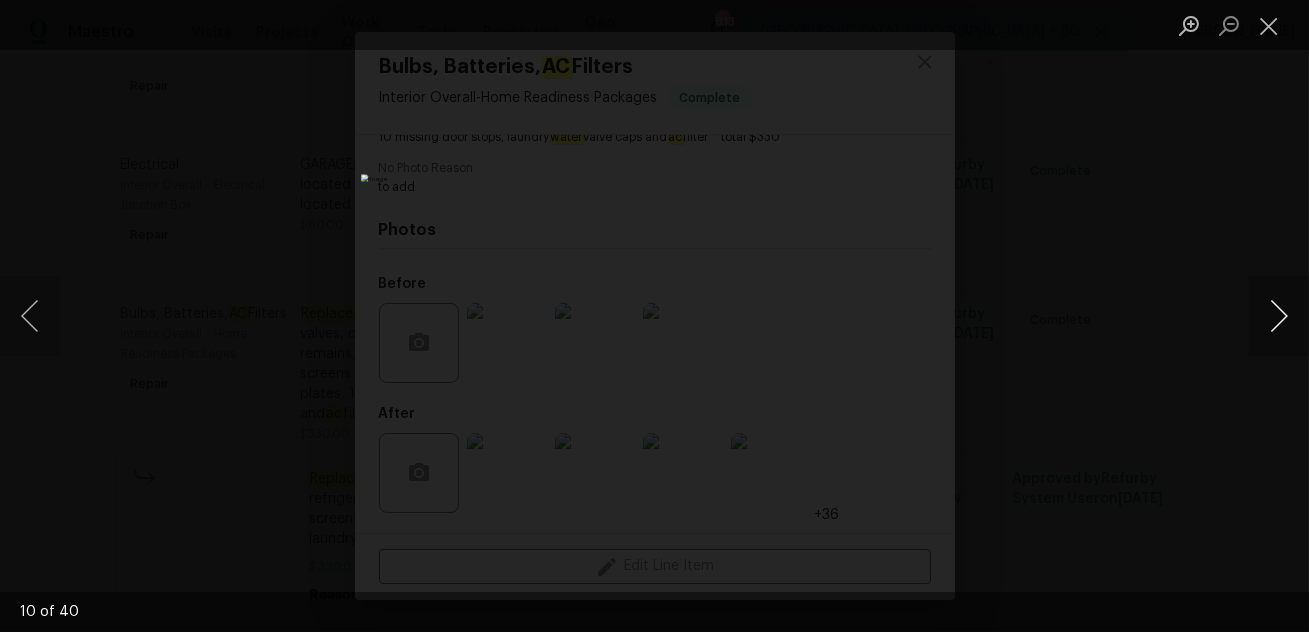 click at bounding box center (1279, 316) 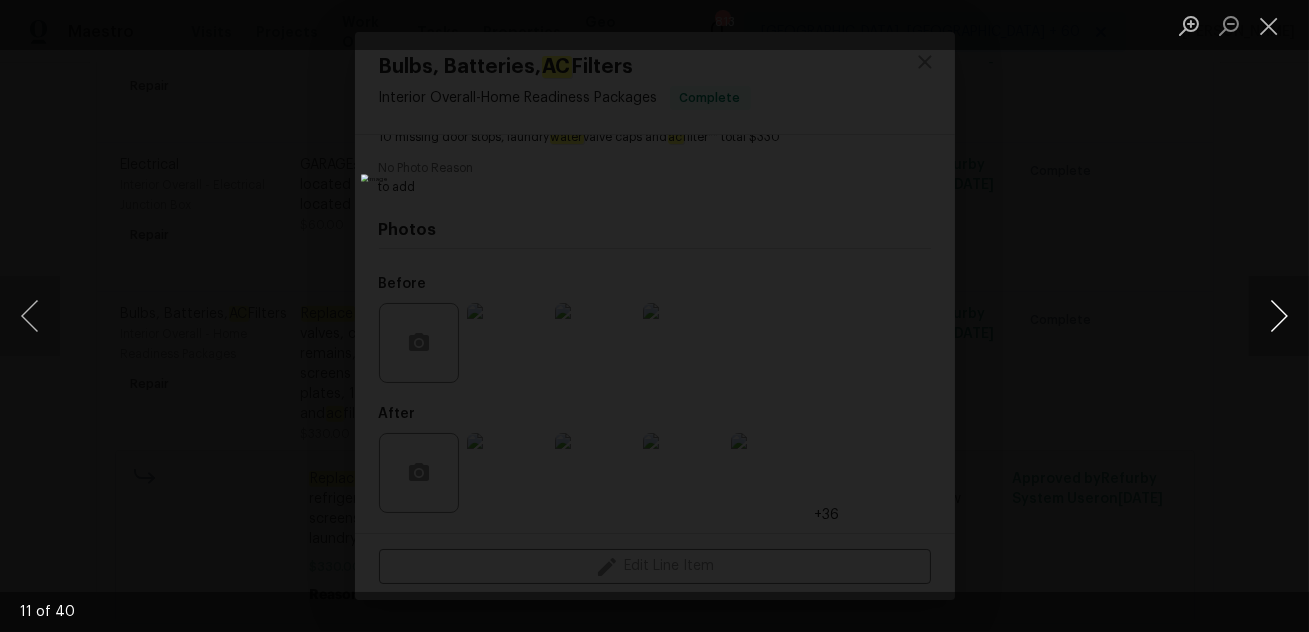 click at bounding box center (1279, 316) 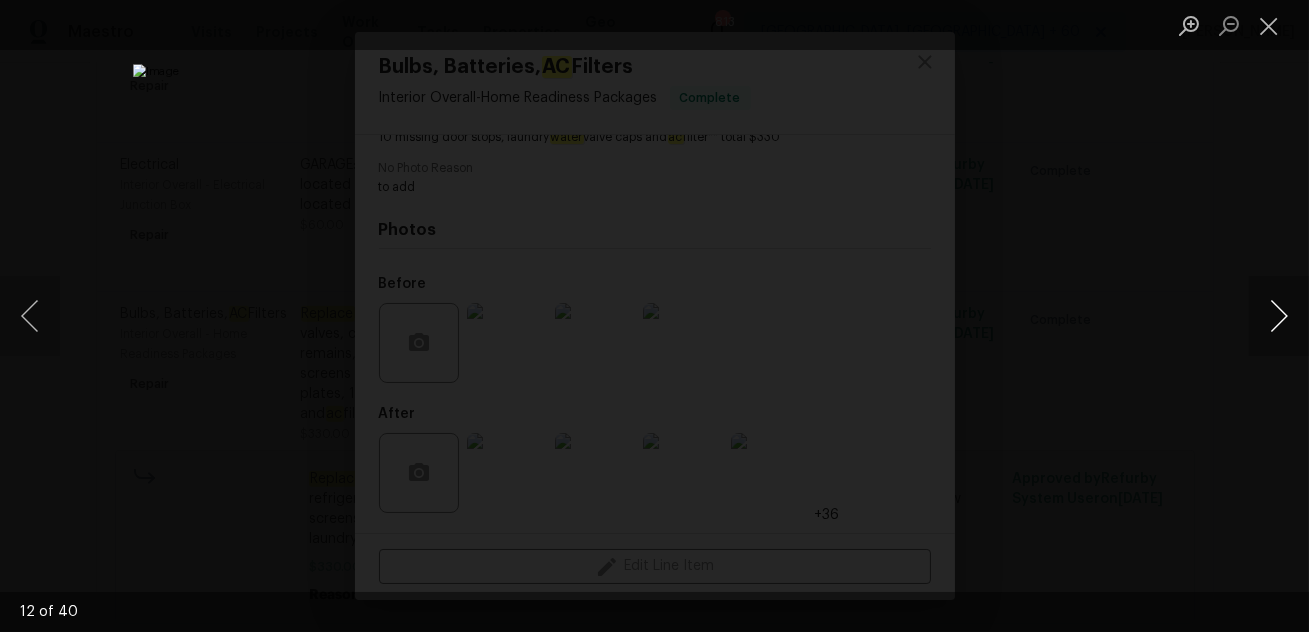 click at bounding box center (1279, 316) 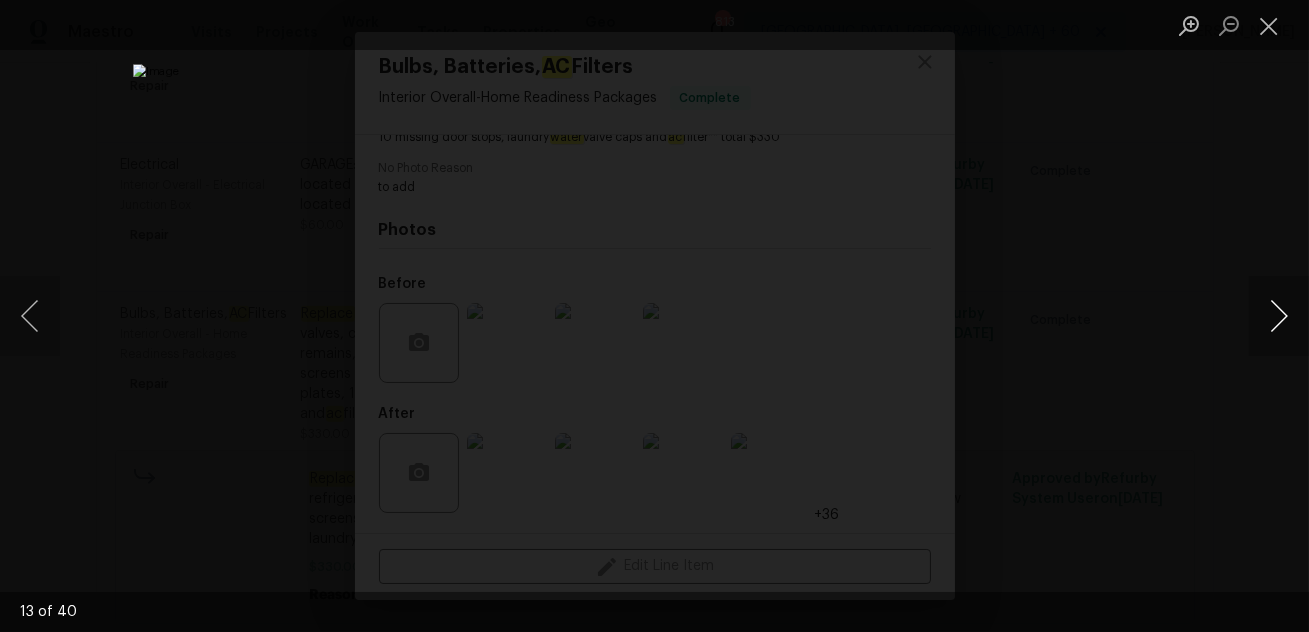 click at bounding box center [1279, 316] 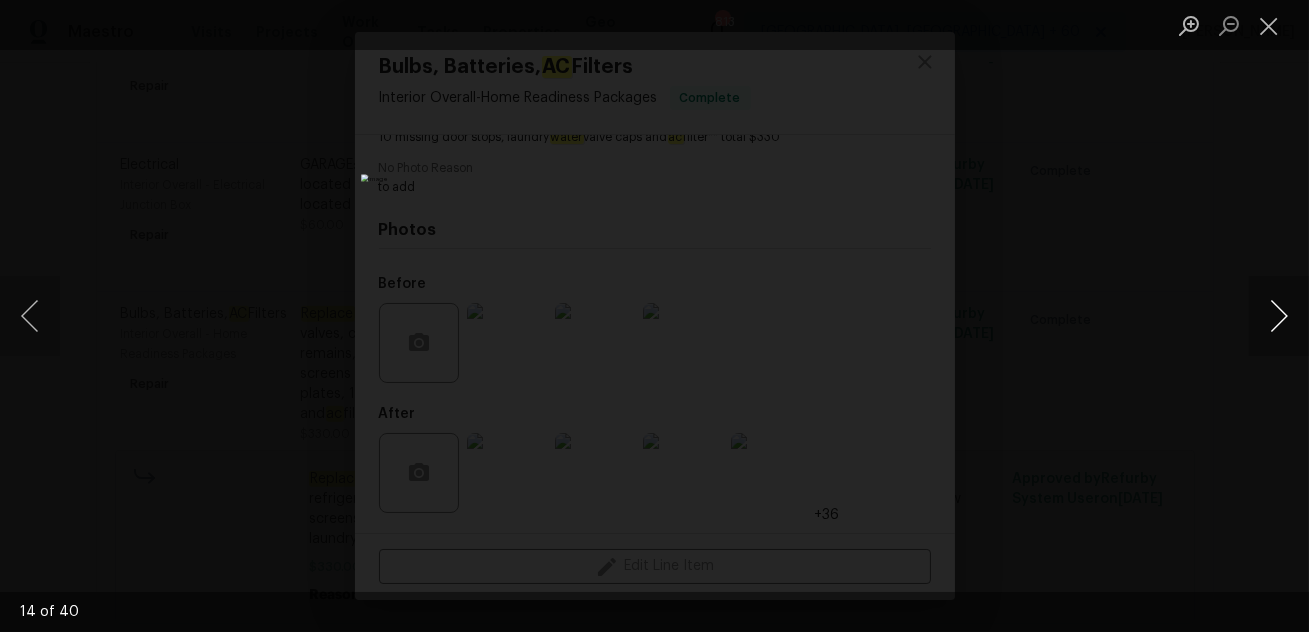 click at bounding box center [1279, 316] 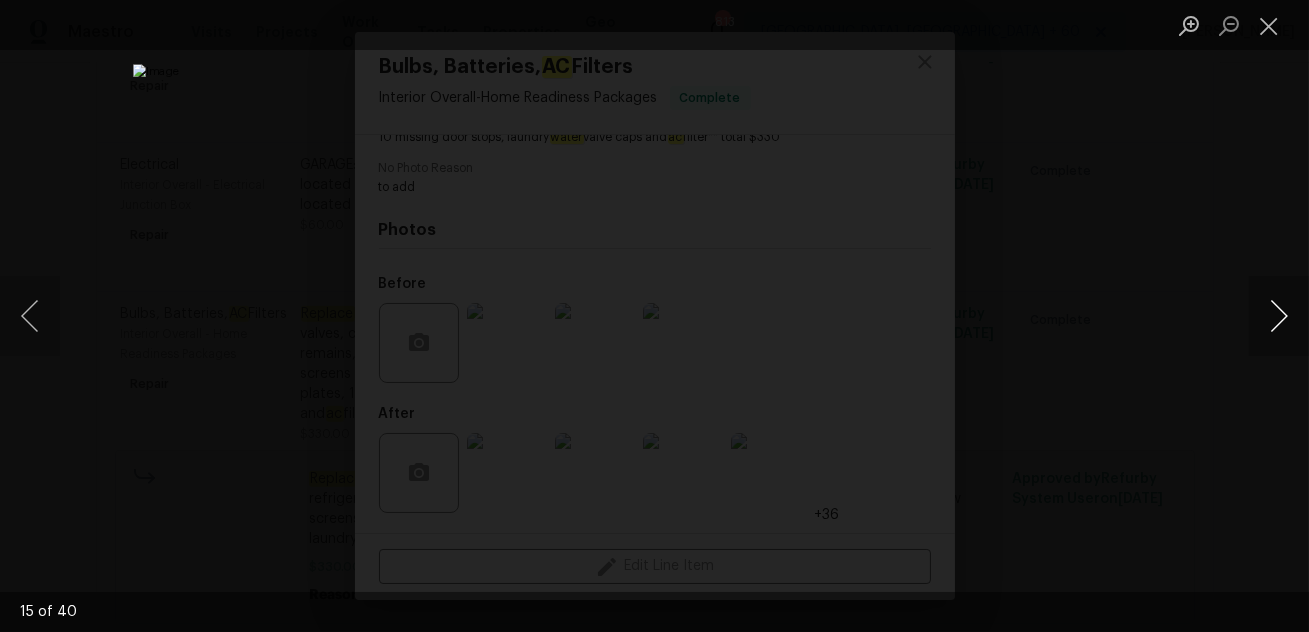 click at bounding box center [1279, 316] 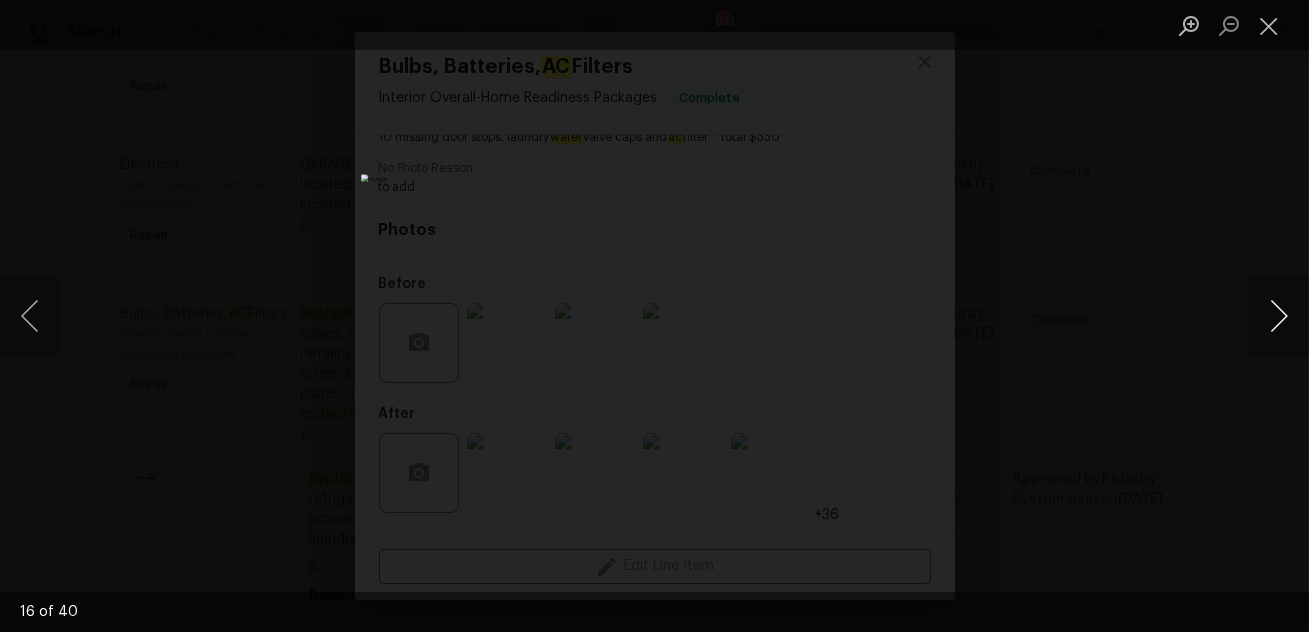 click at bounding box center [1279, 316] 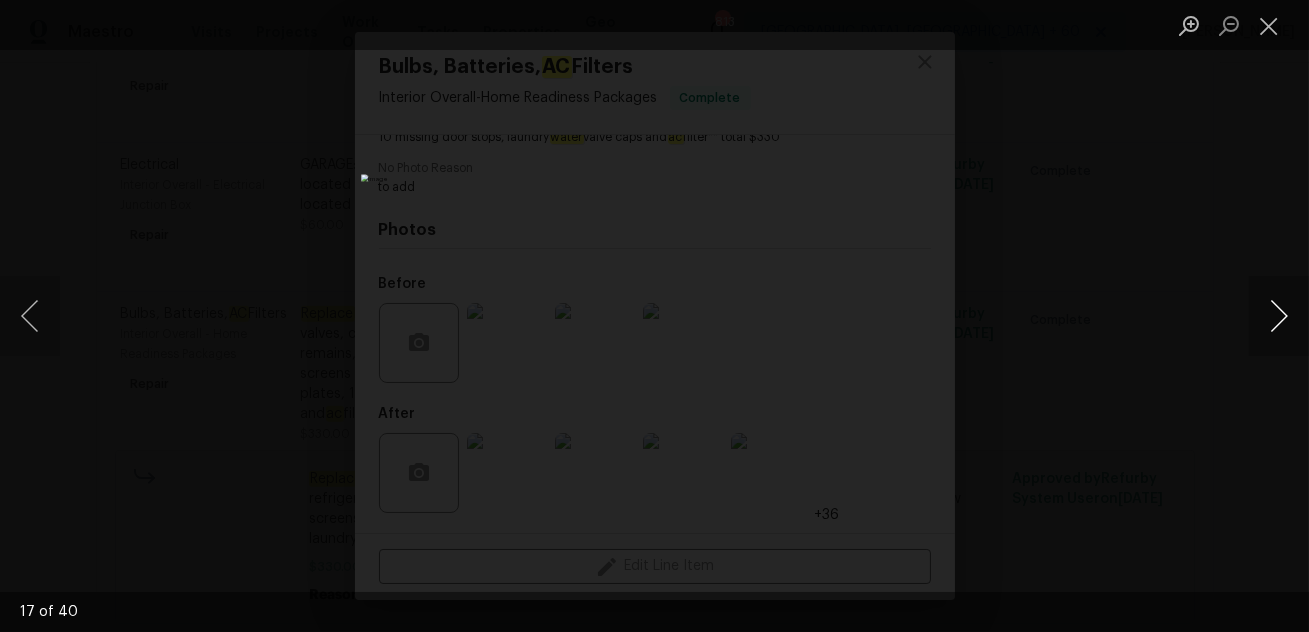 click at bounding box center [1279, 316] 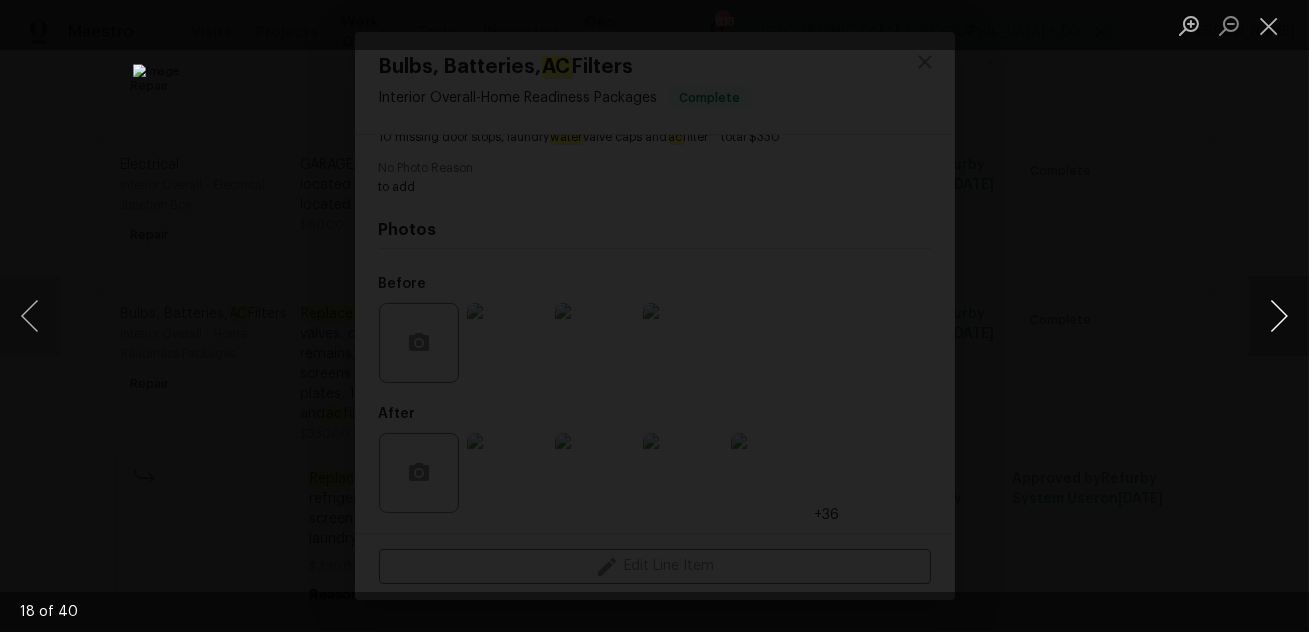 click at bounding box center (1279, 316) 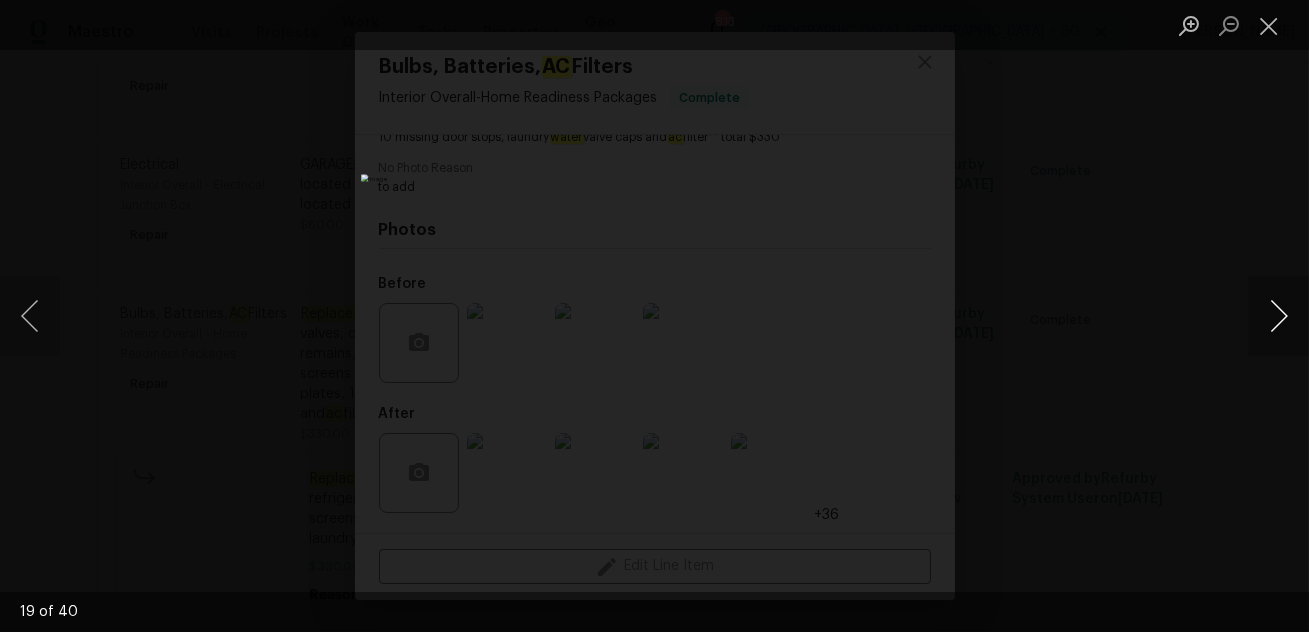 click at bounding box center [1279, 316] 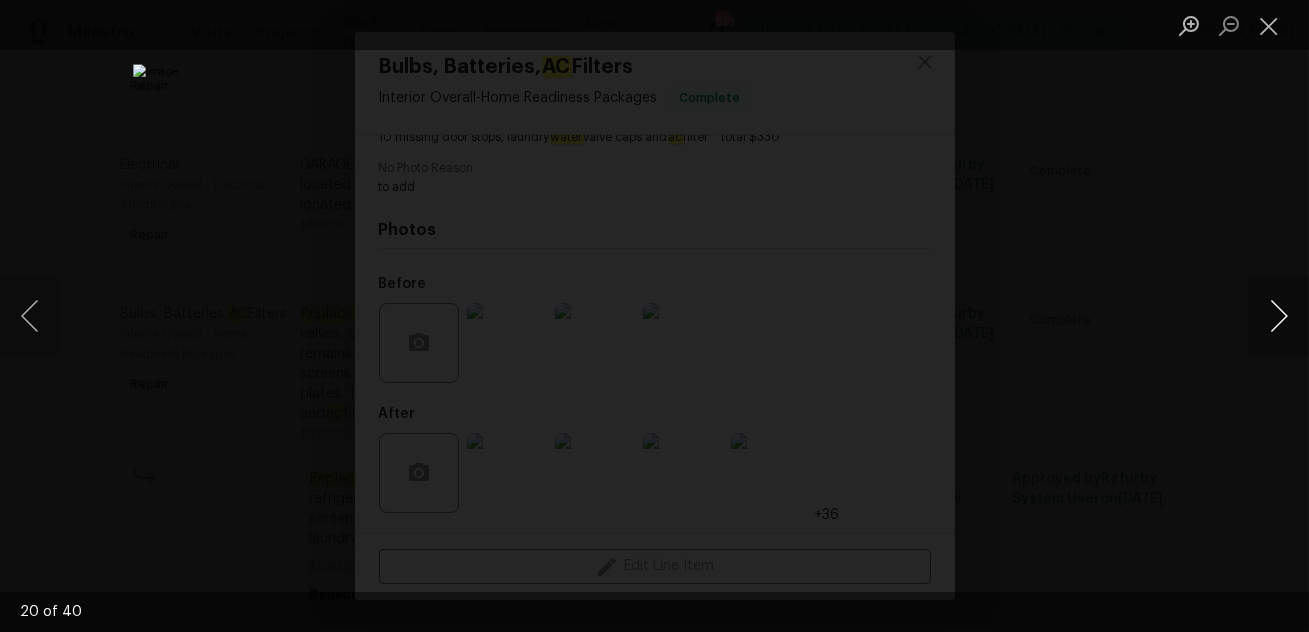 click at bounding box center [1279, 316] 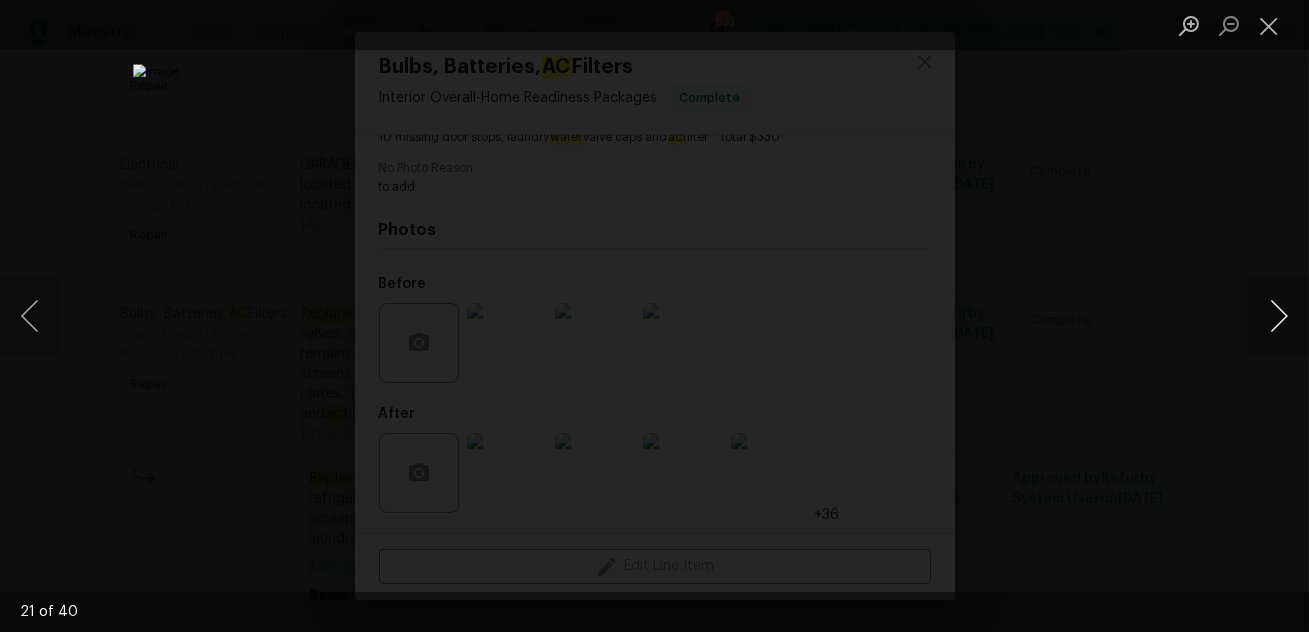 click at bounding box center [1279, 316] 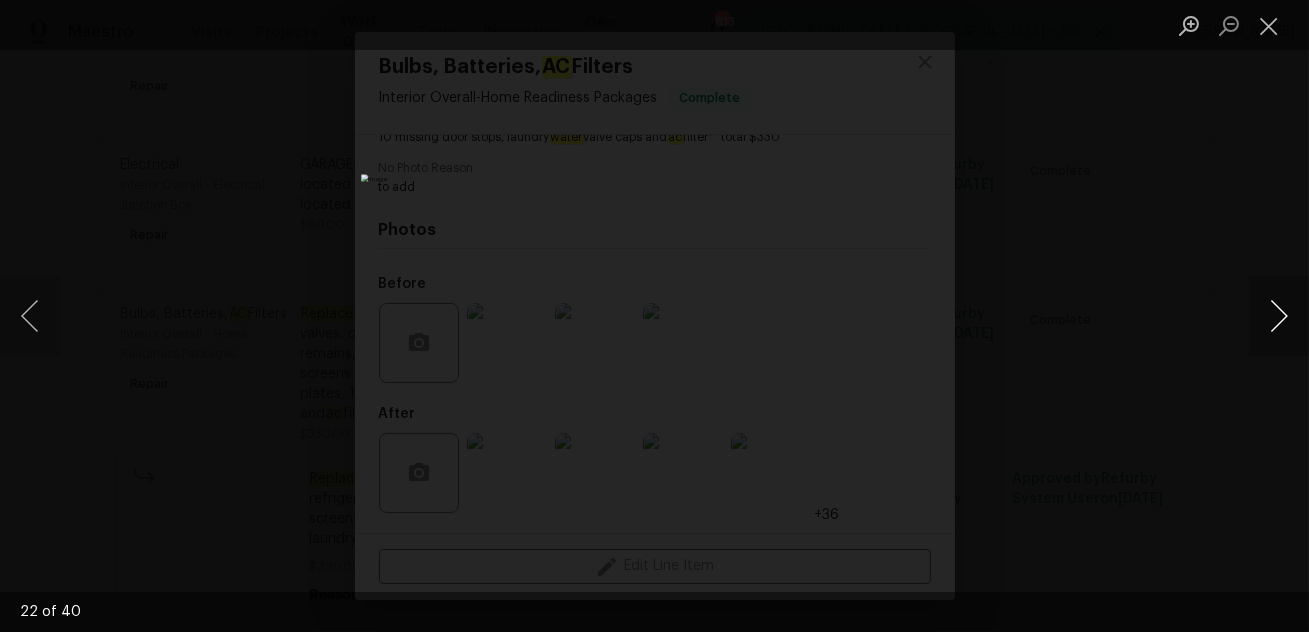 click at bounding box center [1279, 316] 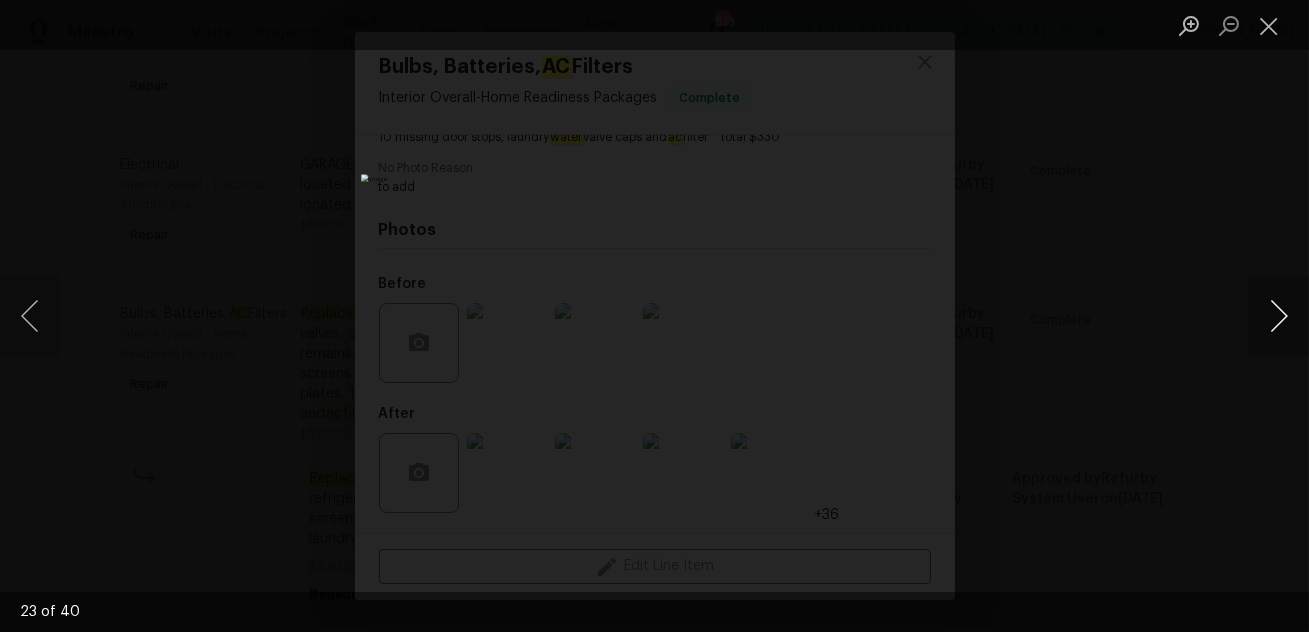 click at bounding box center (1279, 316) 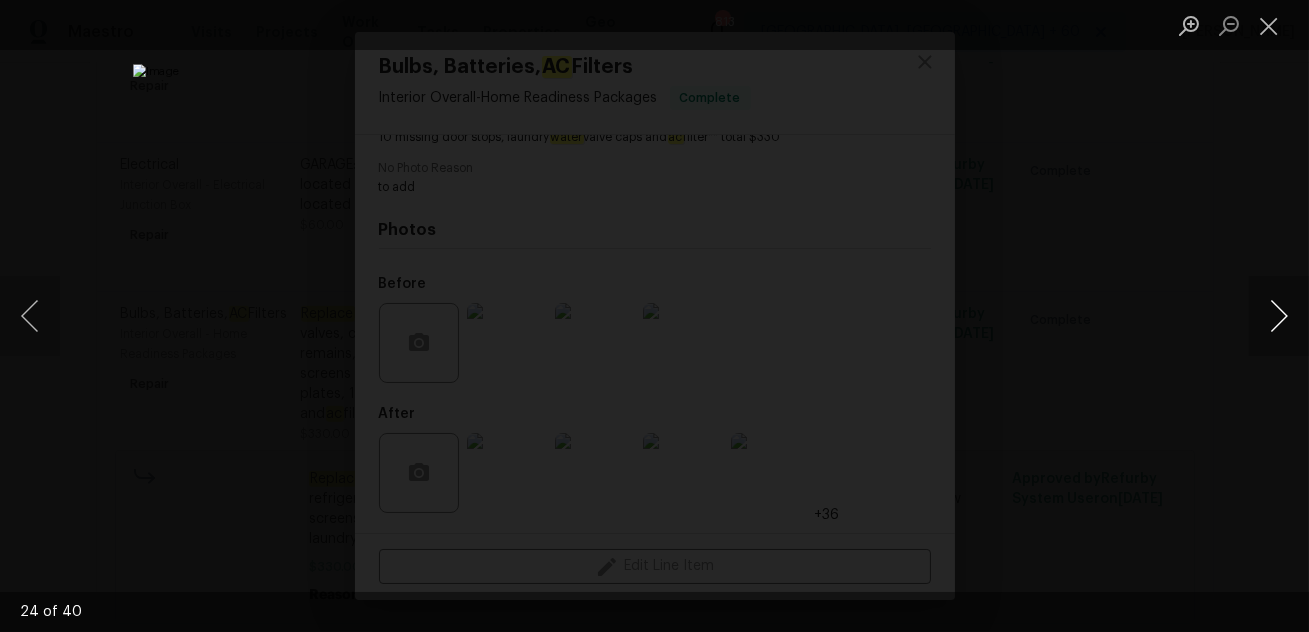 click at bounding box center [1279, 316] 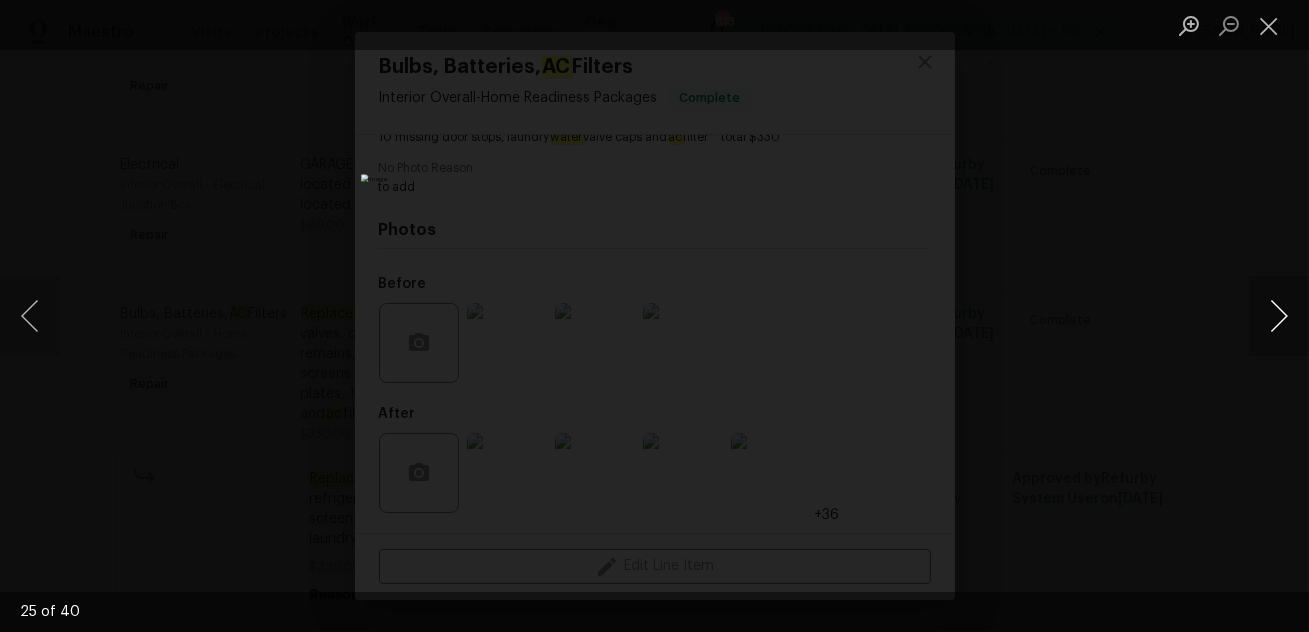 click at bounding box center (1279, 316) 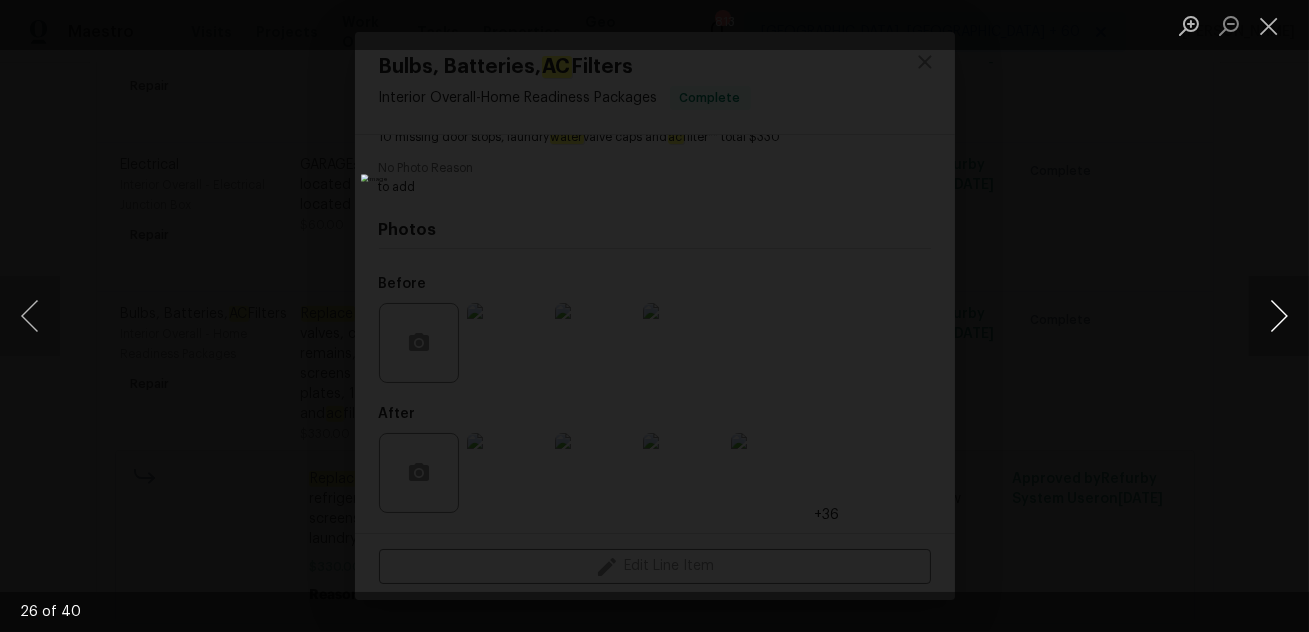 click at bounding box center [1279, 316] 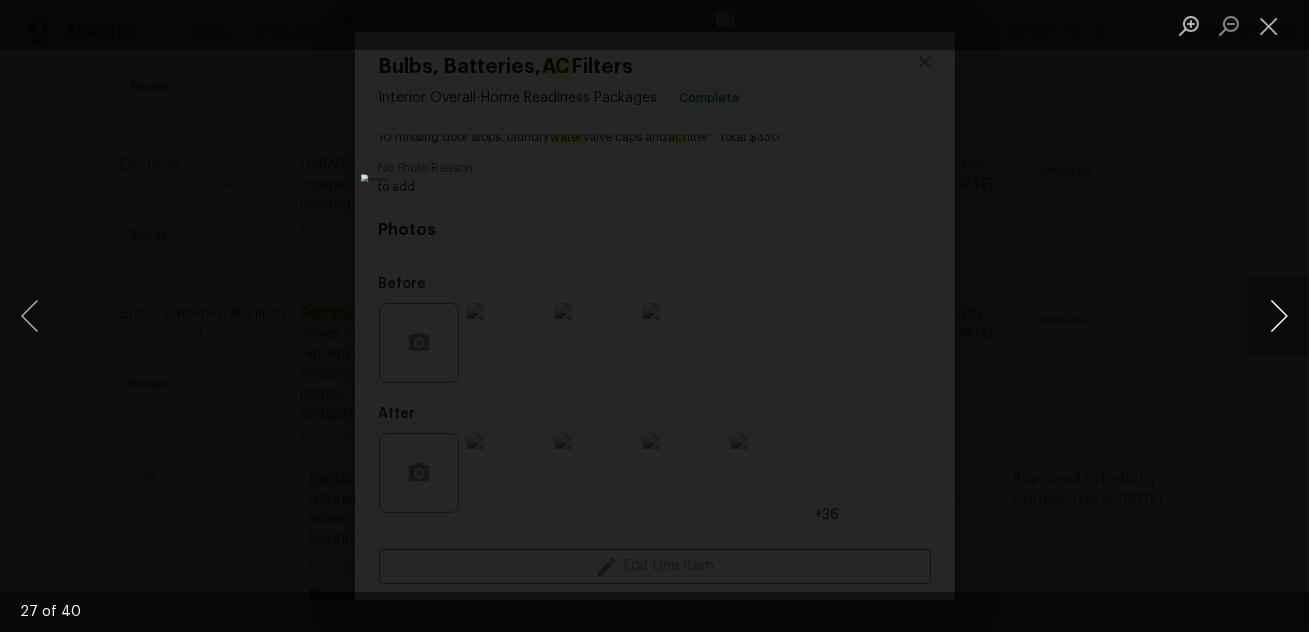 click at bounding box center (1279, 316) 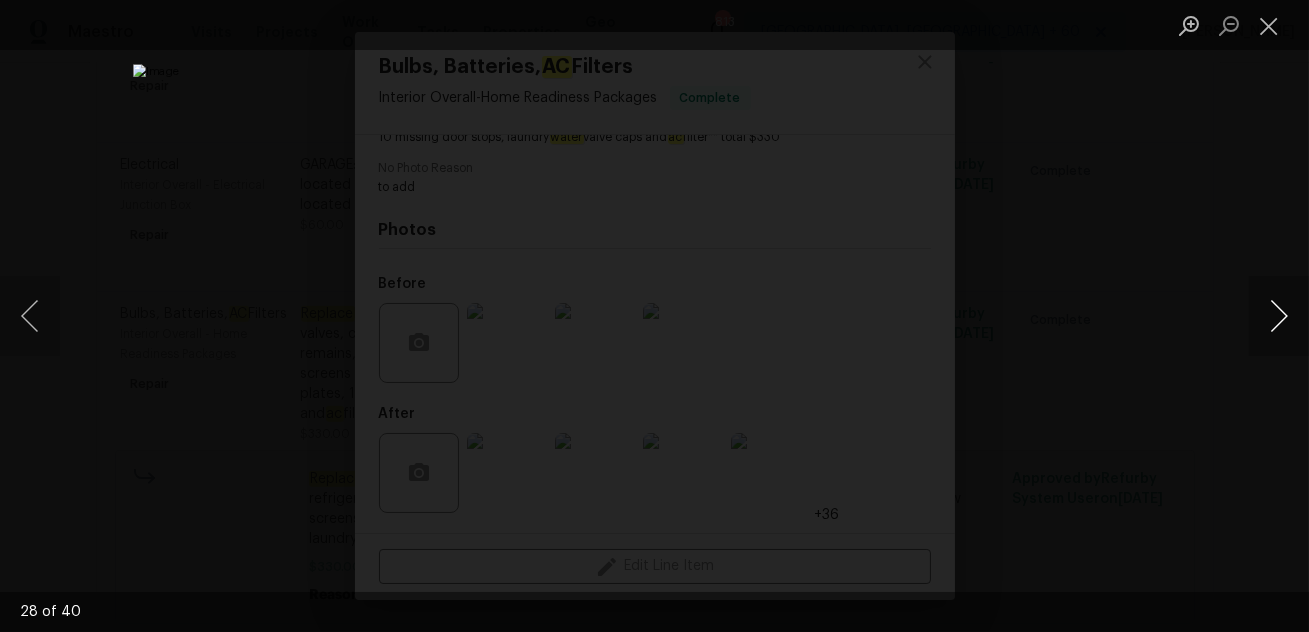 click at bounding box center [1279, 316] 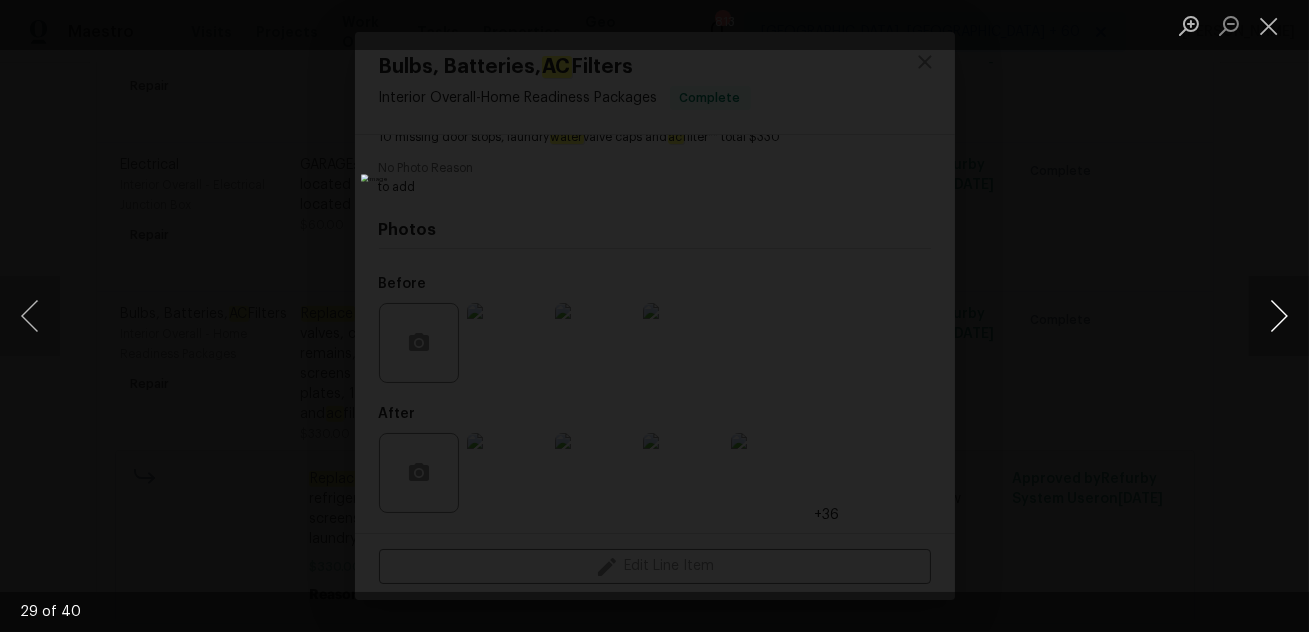 click at bounding box center [1279, 316] 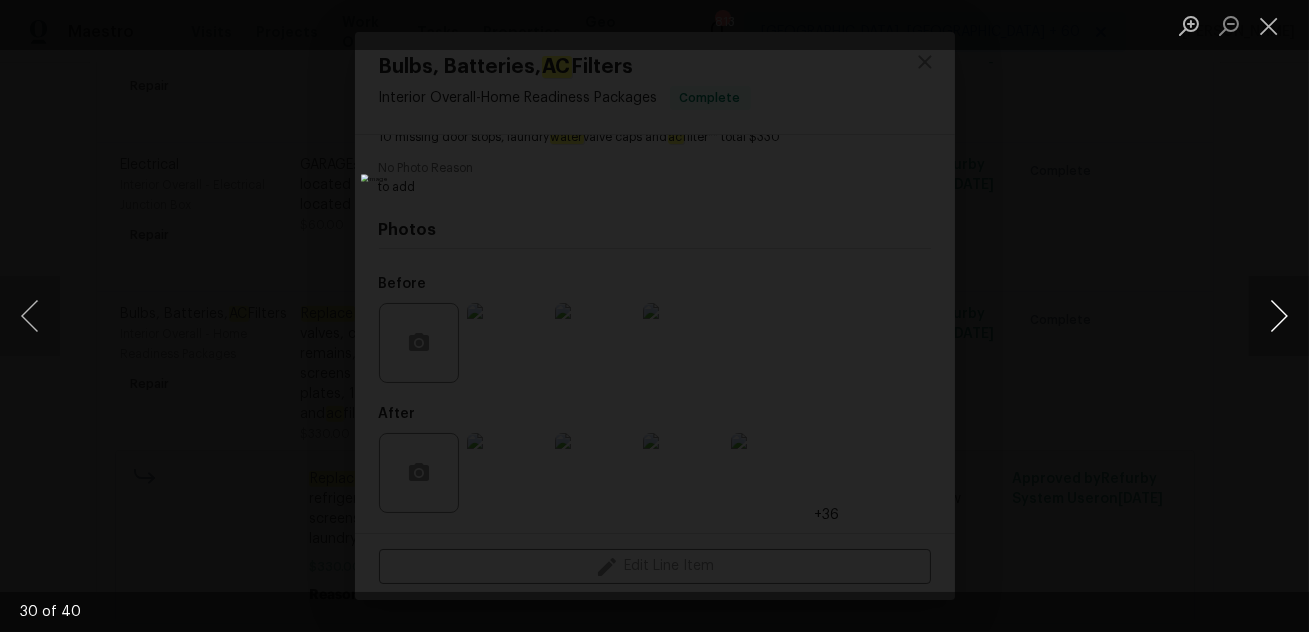 click at bounding box center [1279, 316] 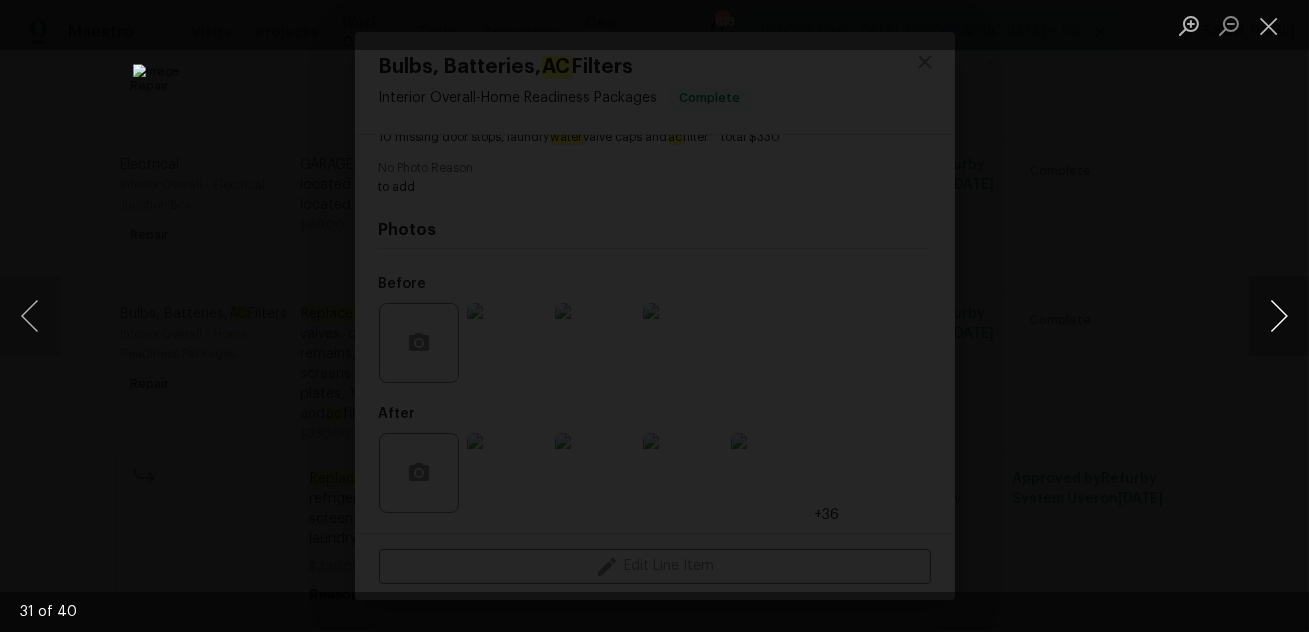 click at bounding box center (1279, 316) 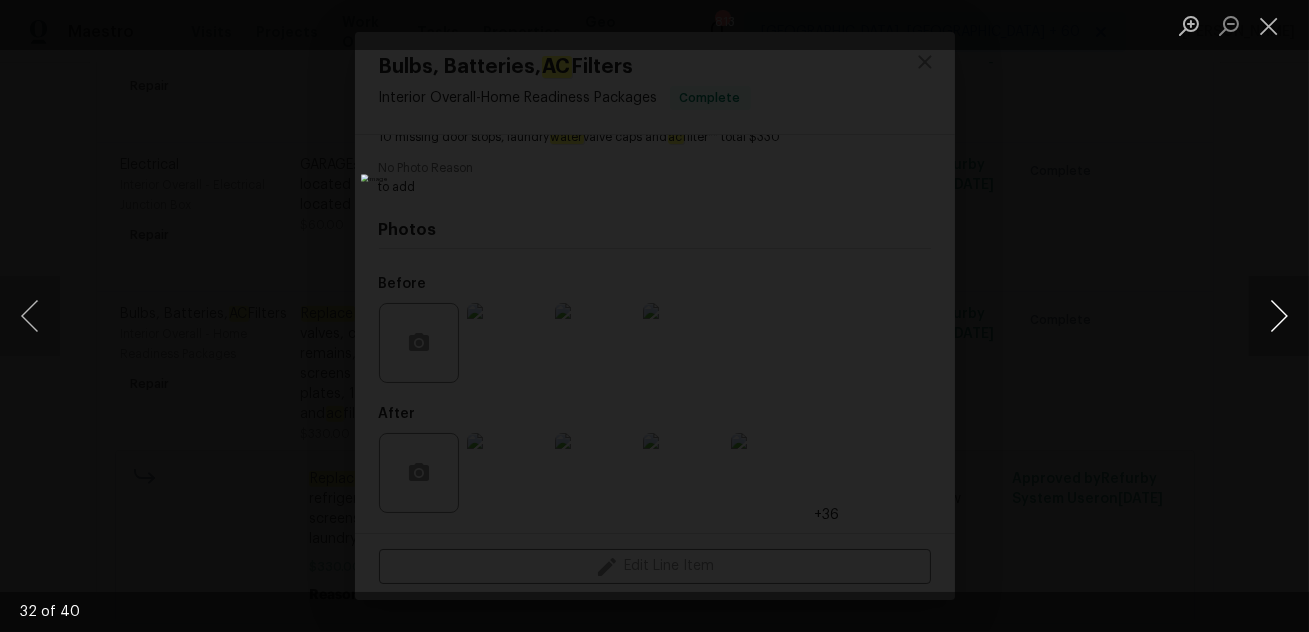 click at bounding box center (1279, 316) 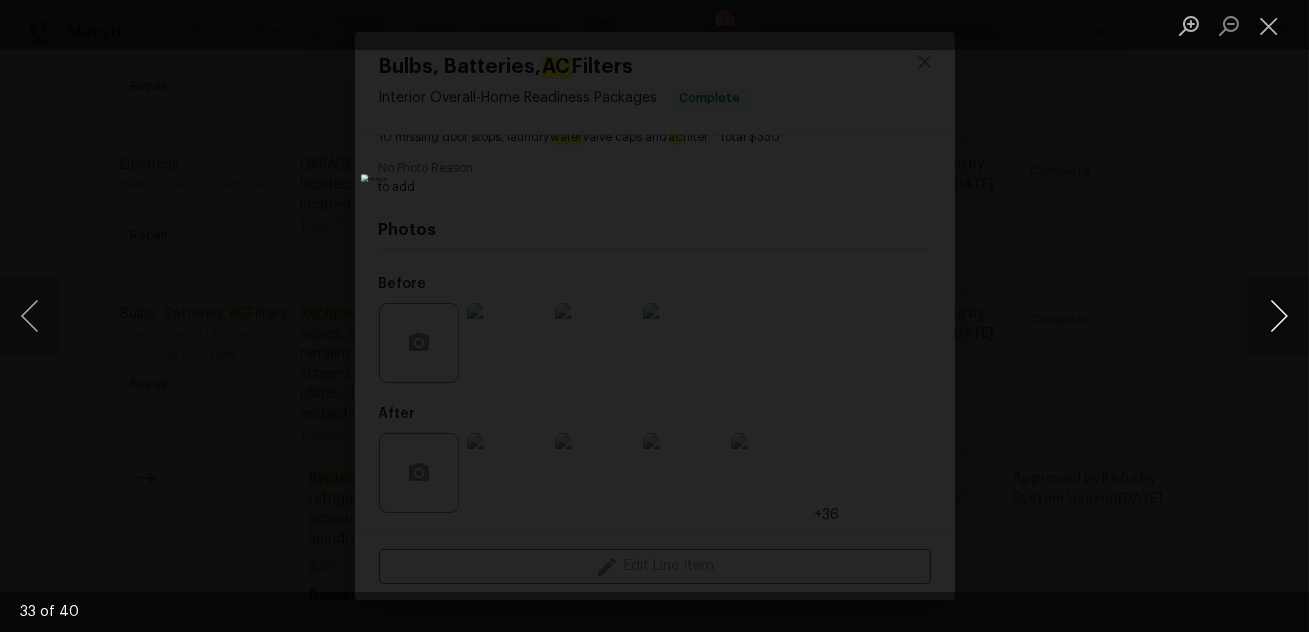 click at bounding box center (1279, 316) 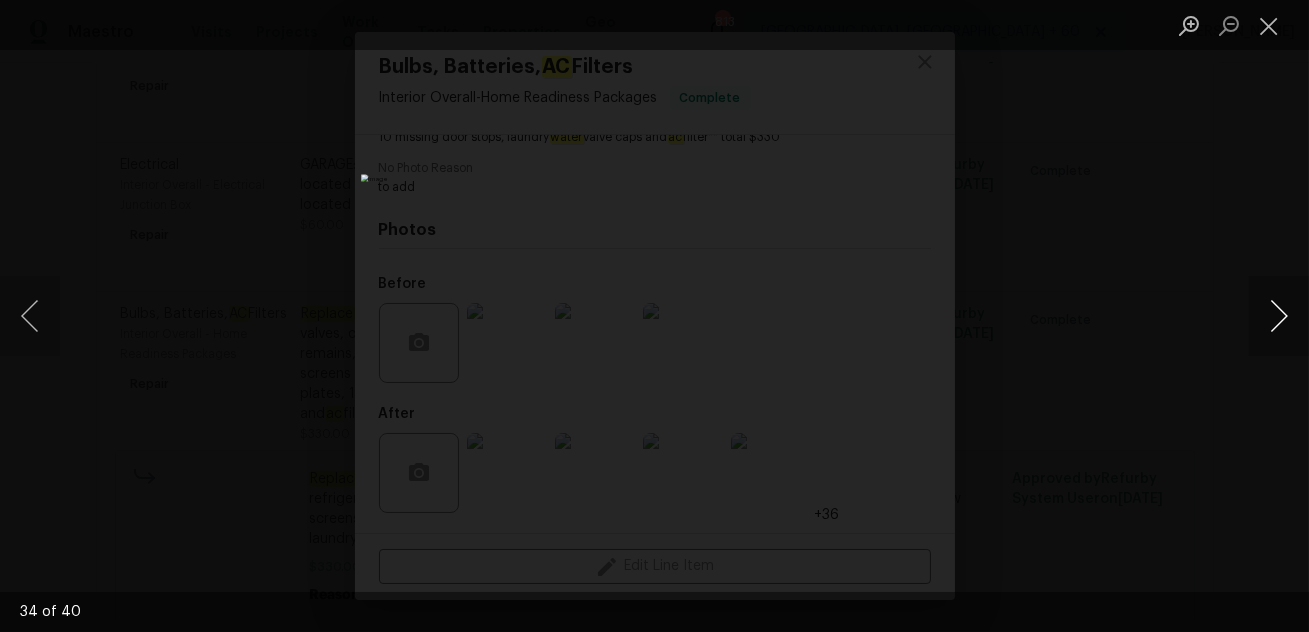 click at bounding box center [1279, 316] 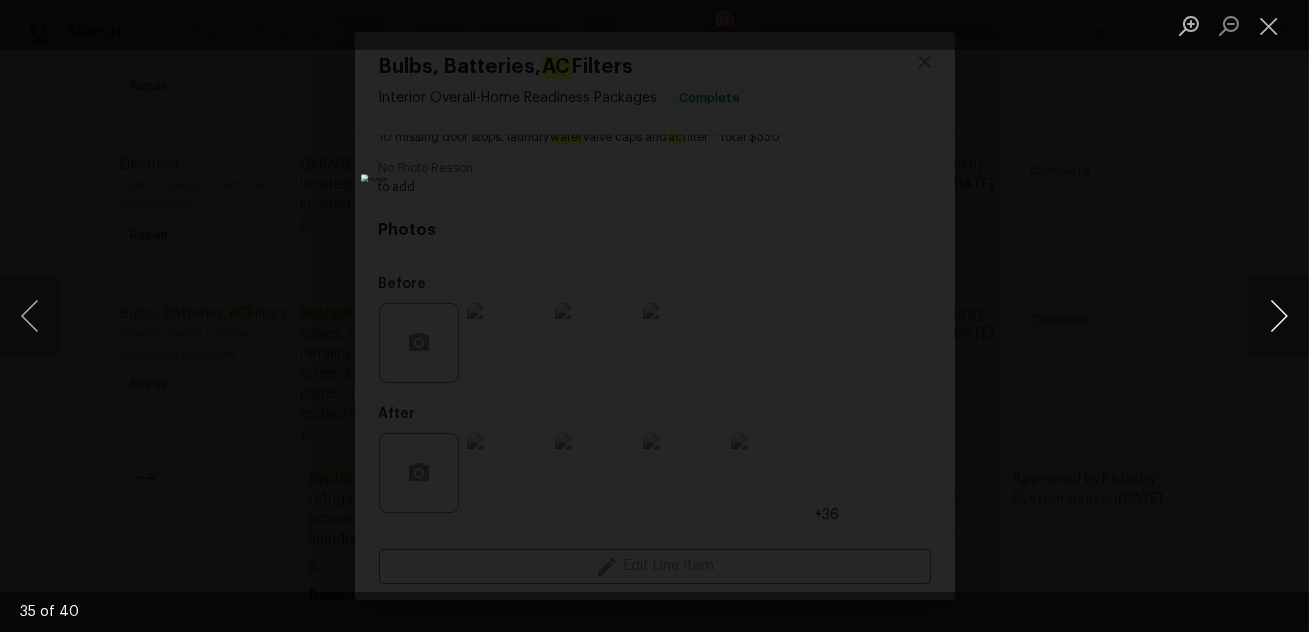 click at bounding box center (1279, 316) 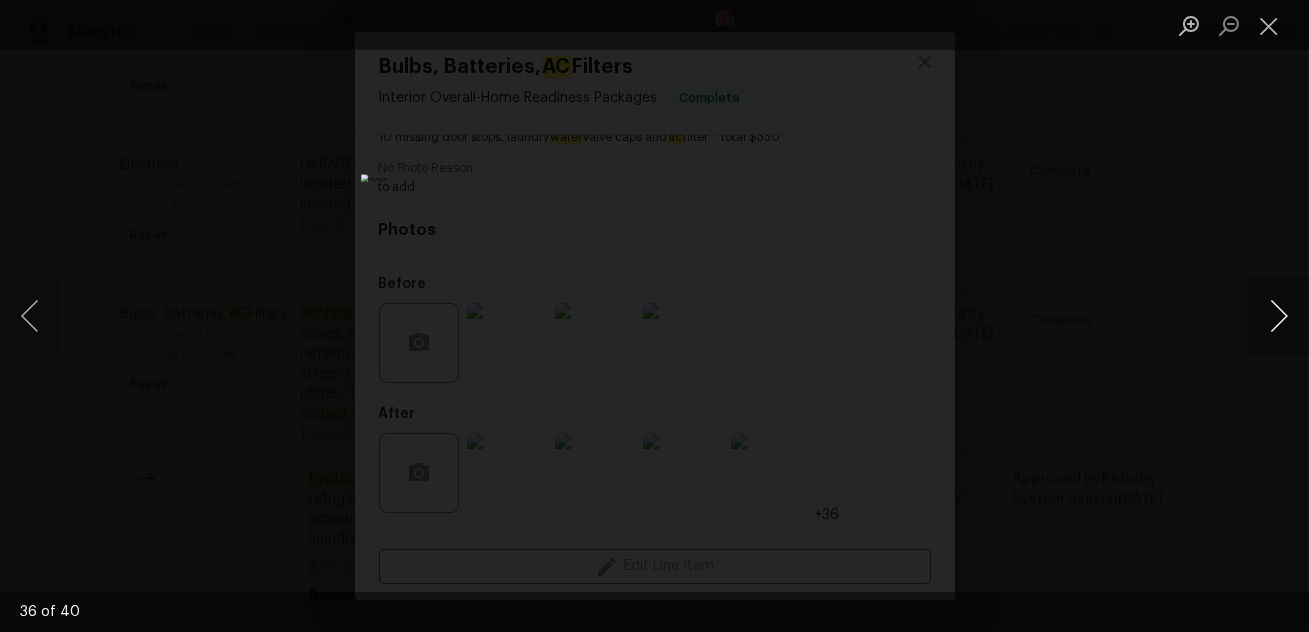 click at bounding box center (1279, 316) 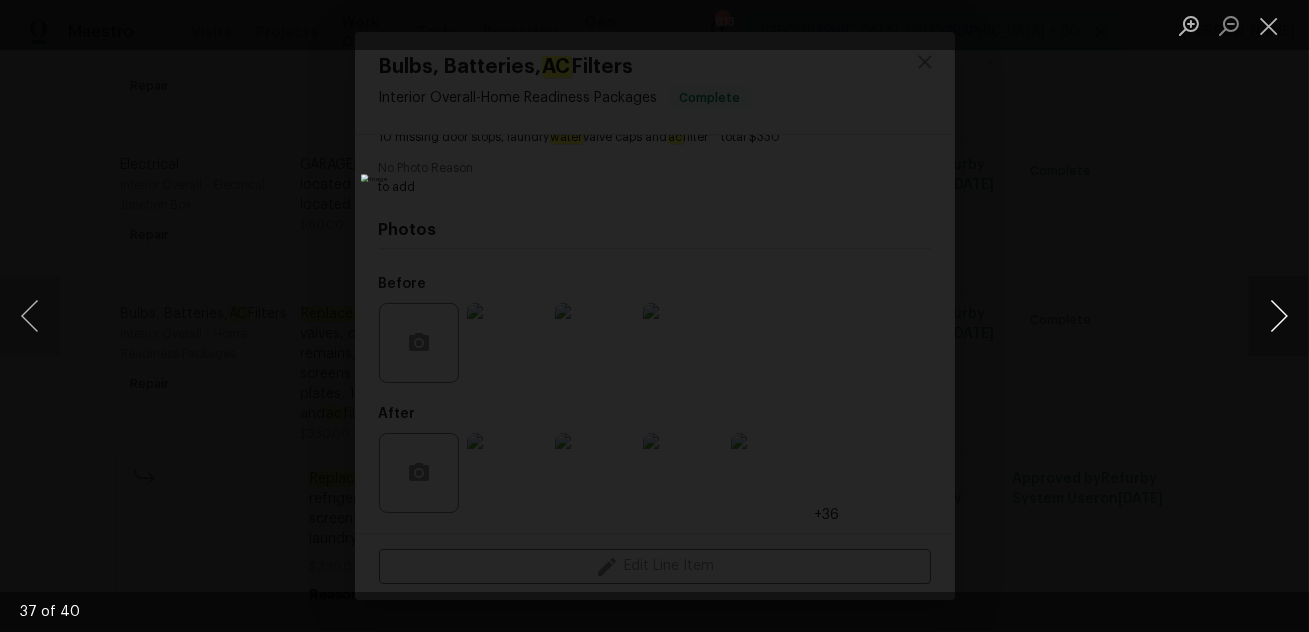 click at bounding box center (1279, 316) 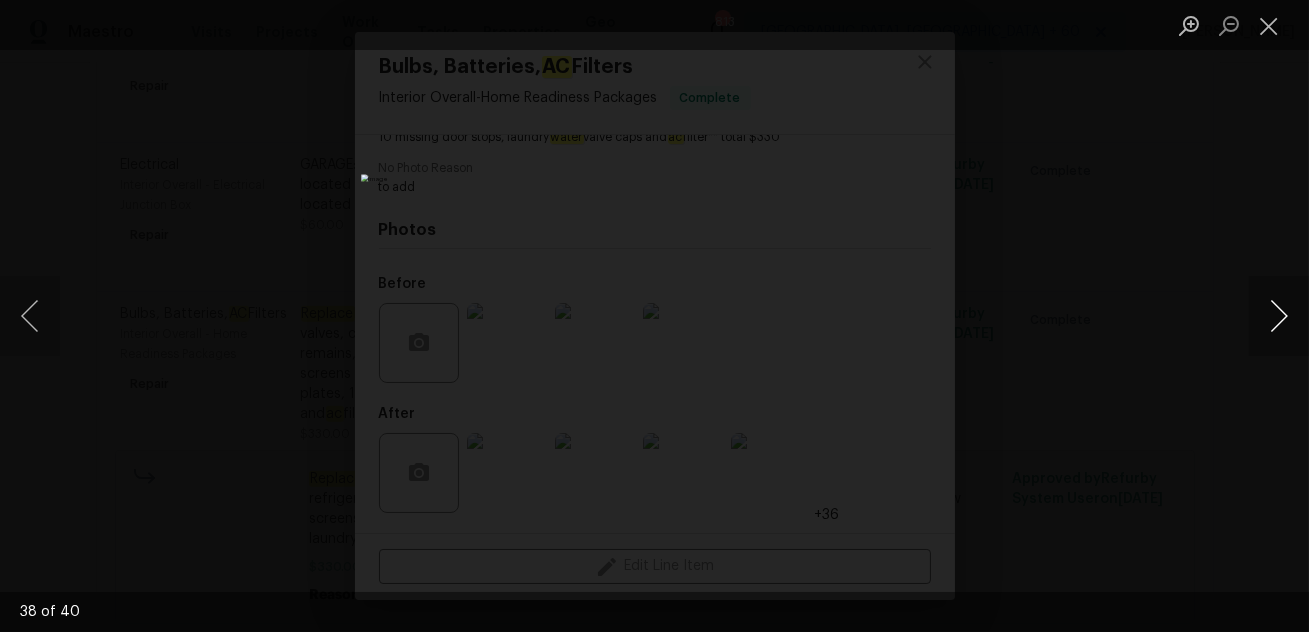 click at bounding box center (1279, 316) 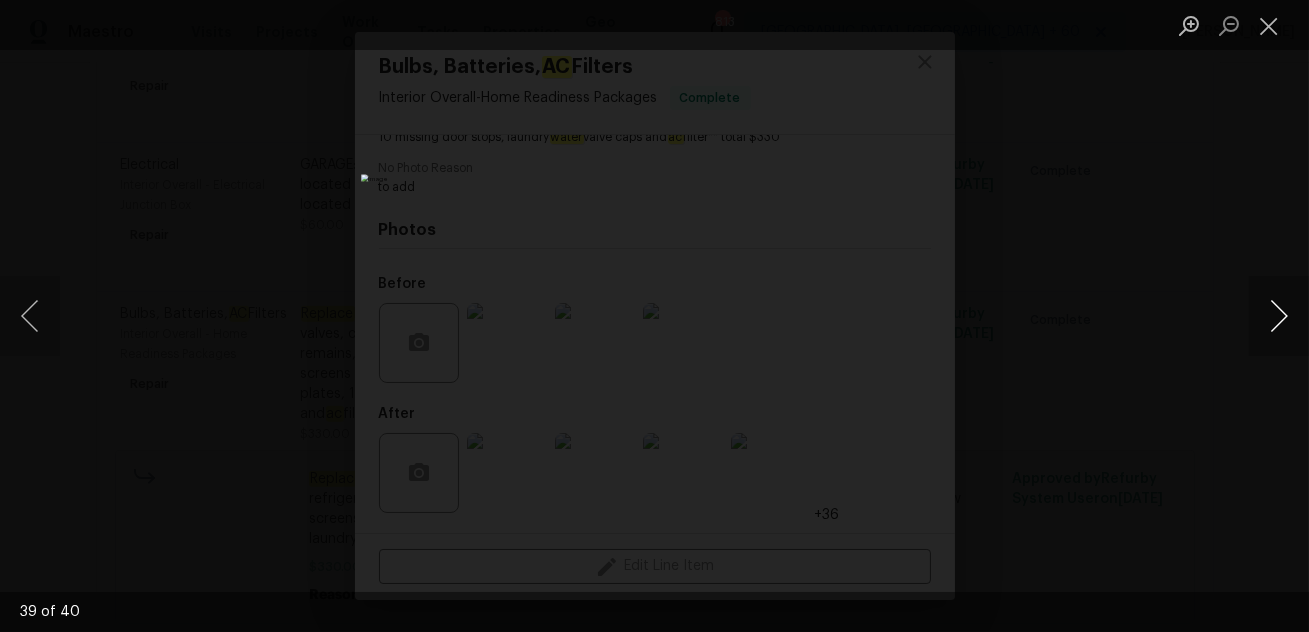 click at bounding box center (1279, 316) 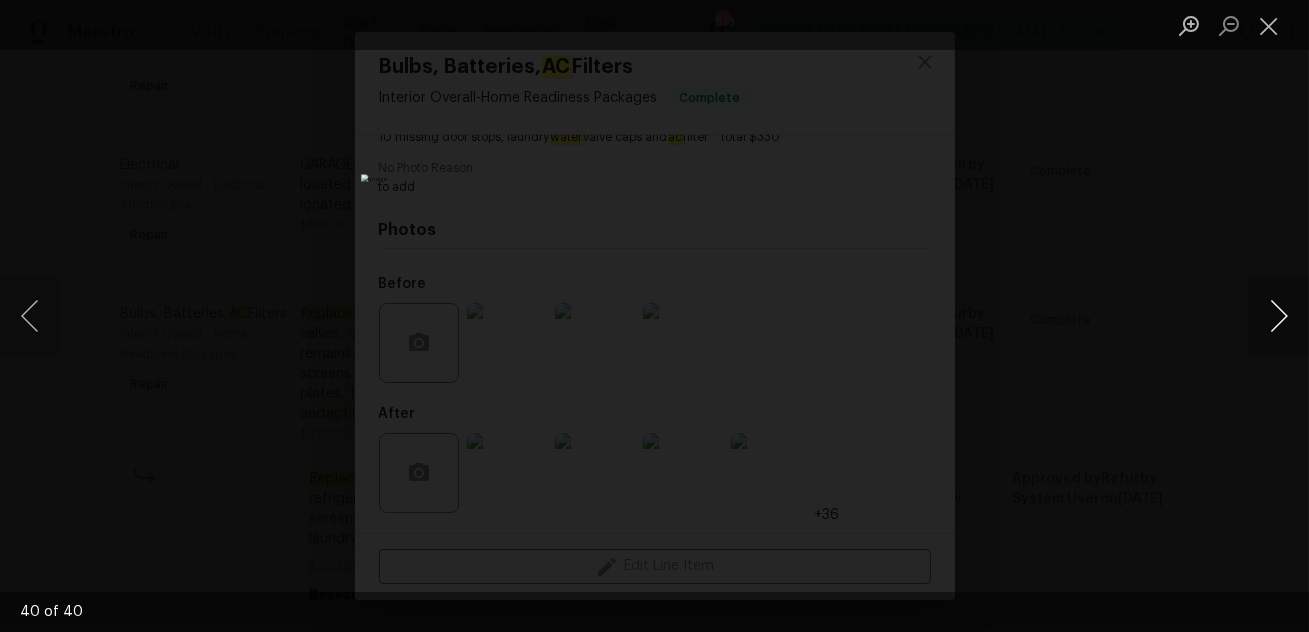 click at bounding box center [1279, 316] 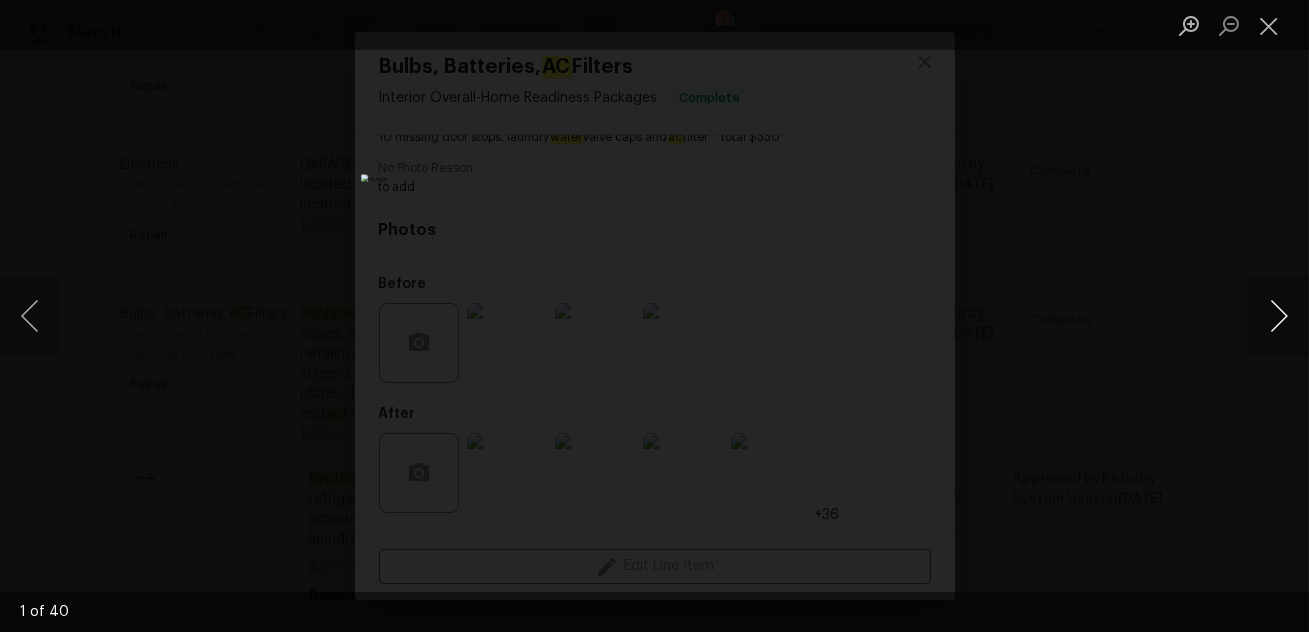 click at bounding box center (1279, 316) 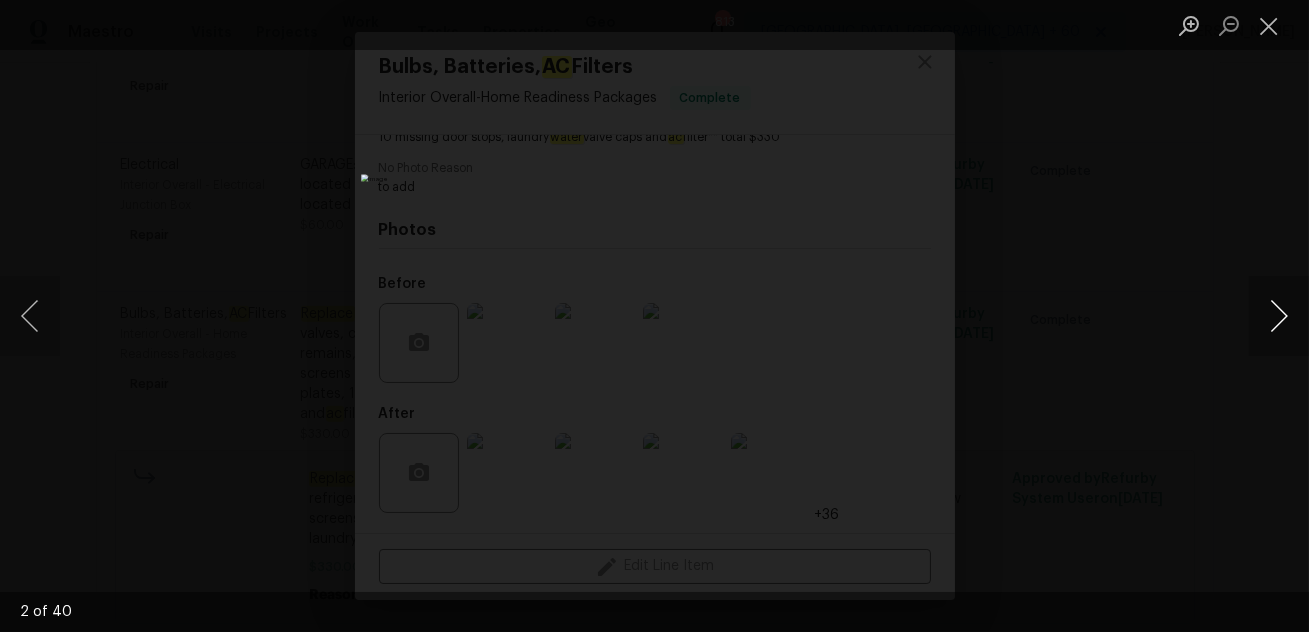click at bounding box center (1279, 316) 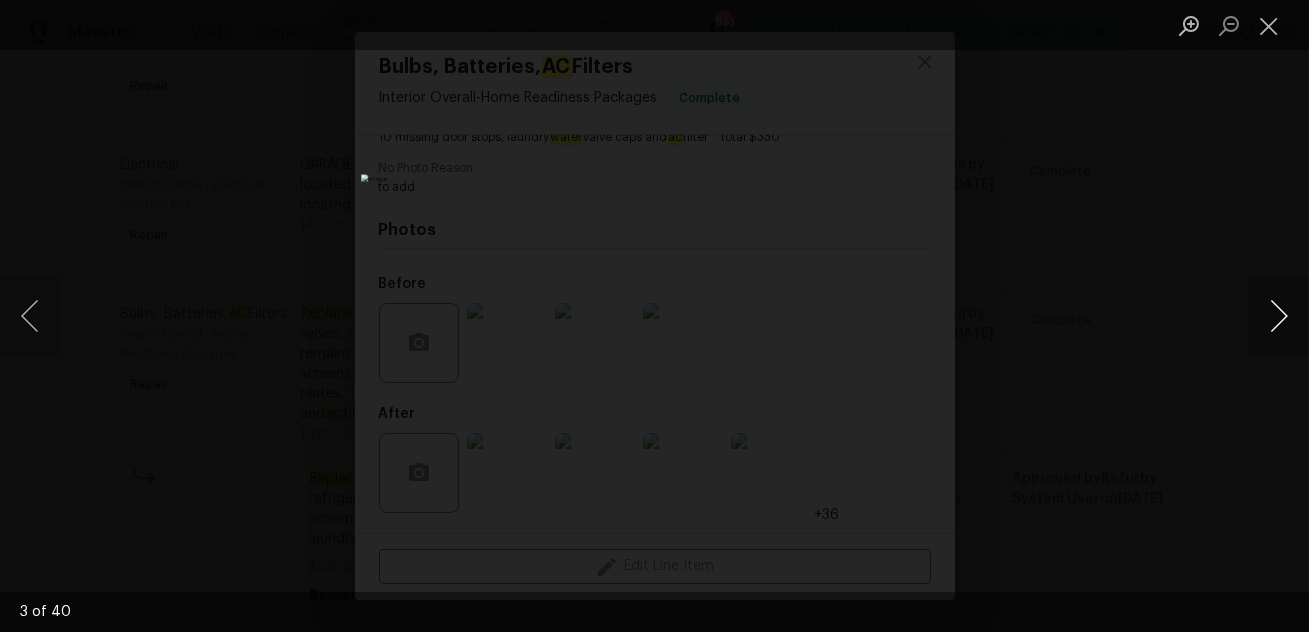 click at bounding box center [1279, 316] 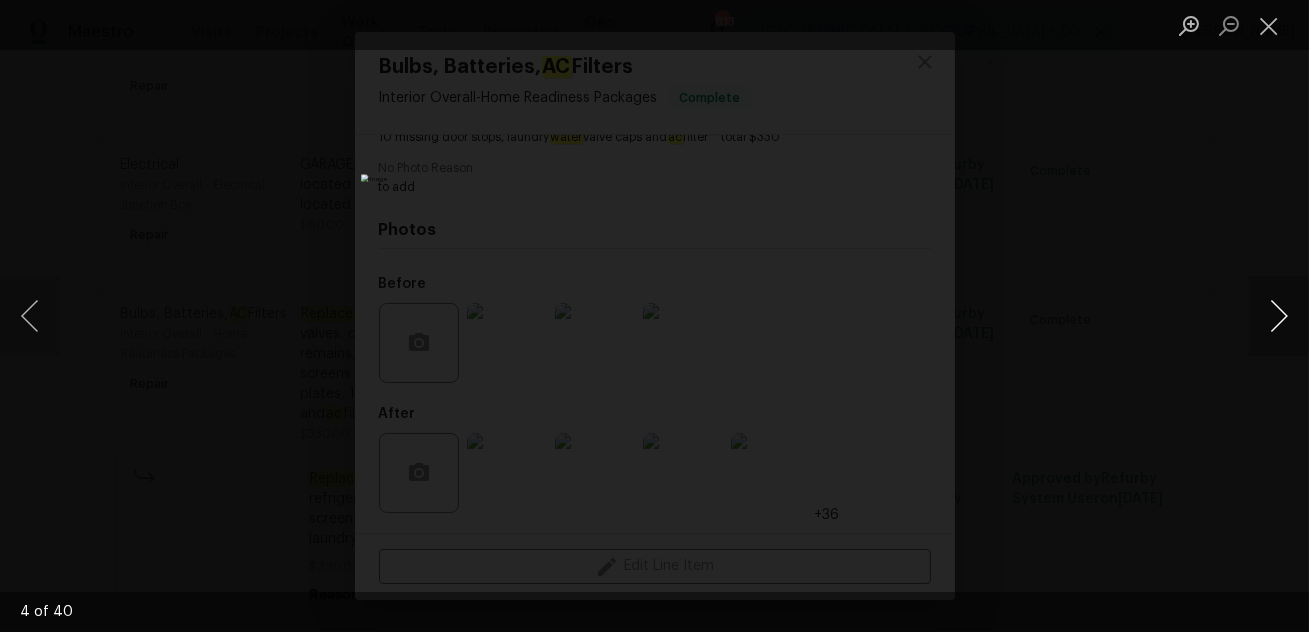 click at bounding box center (1279, 316) 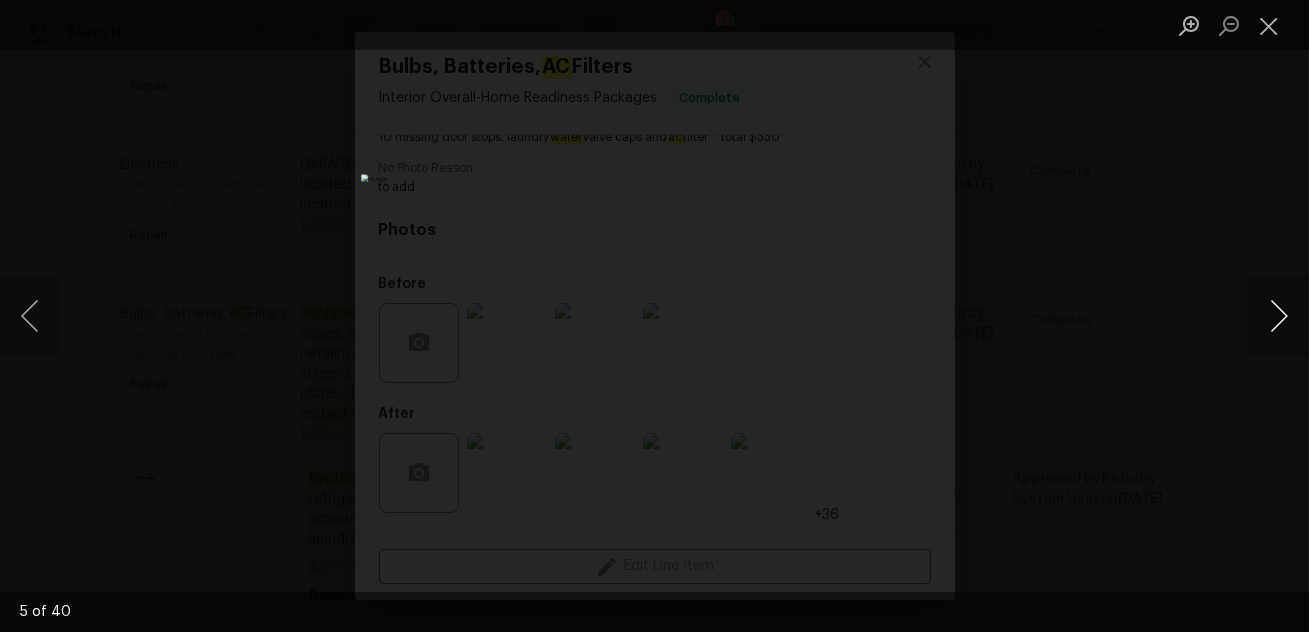 click at bounding box center [1279, 316] 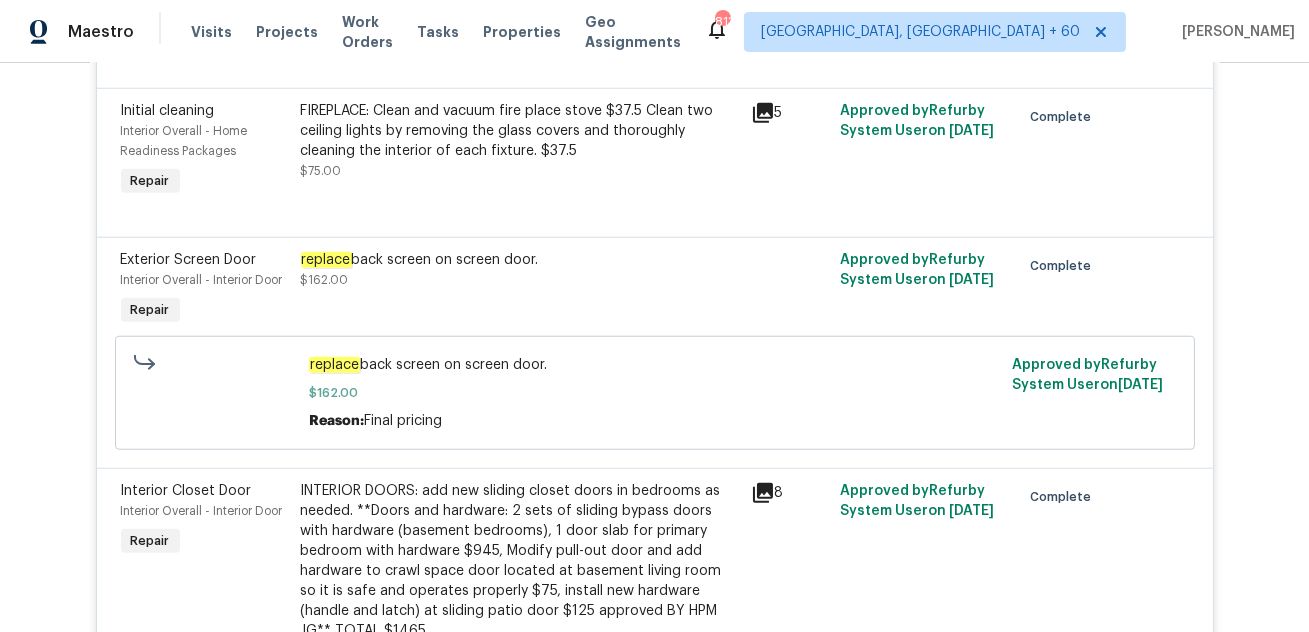 scroll, scrollTop: 3791, scrollLeft: 0, axis: vertical 